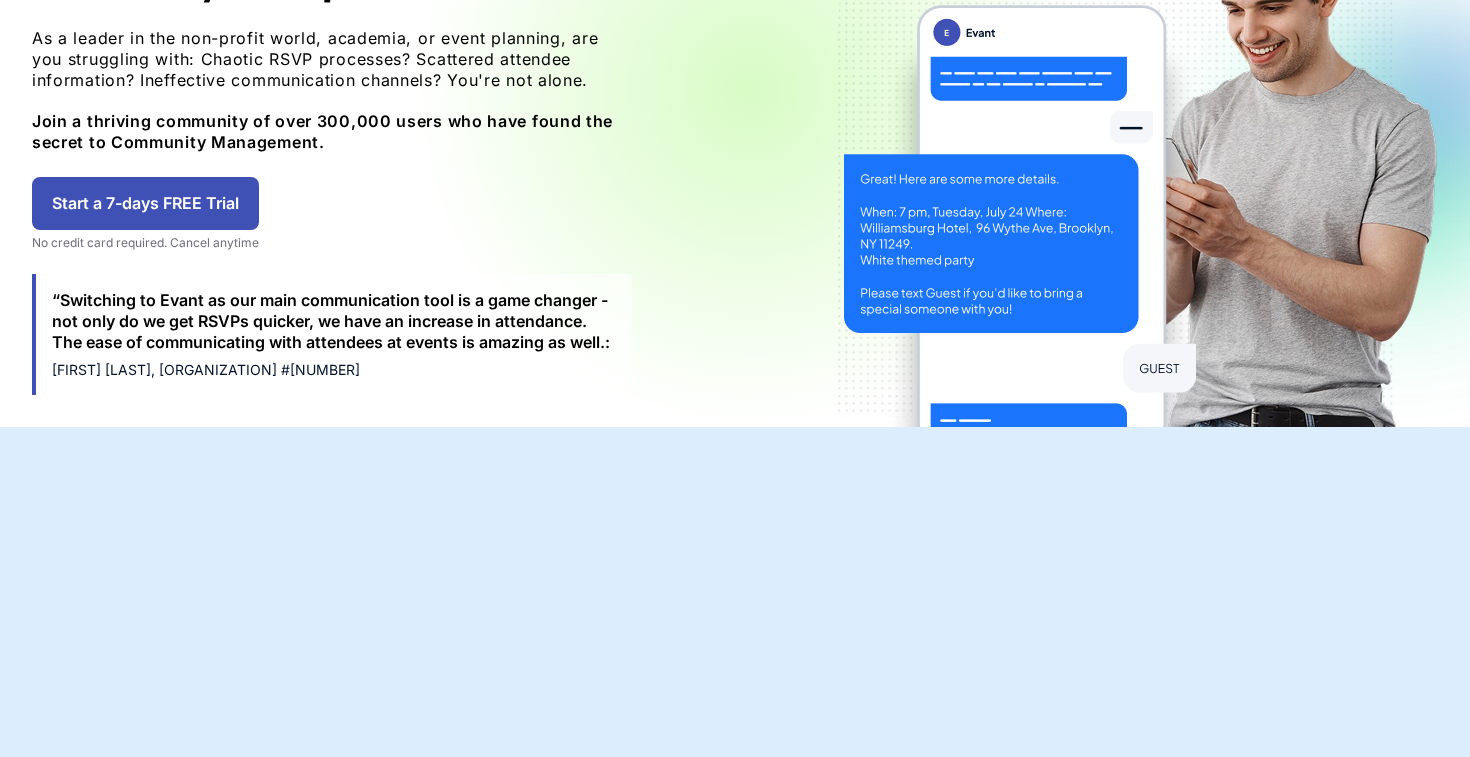 scroll, scrollTop: 421, scrollLeft: 0, axis: vertical 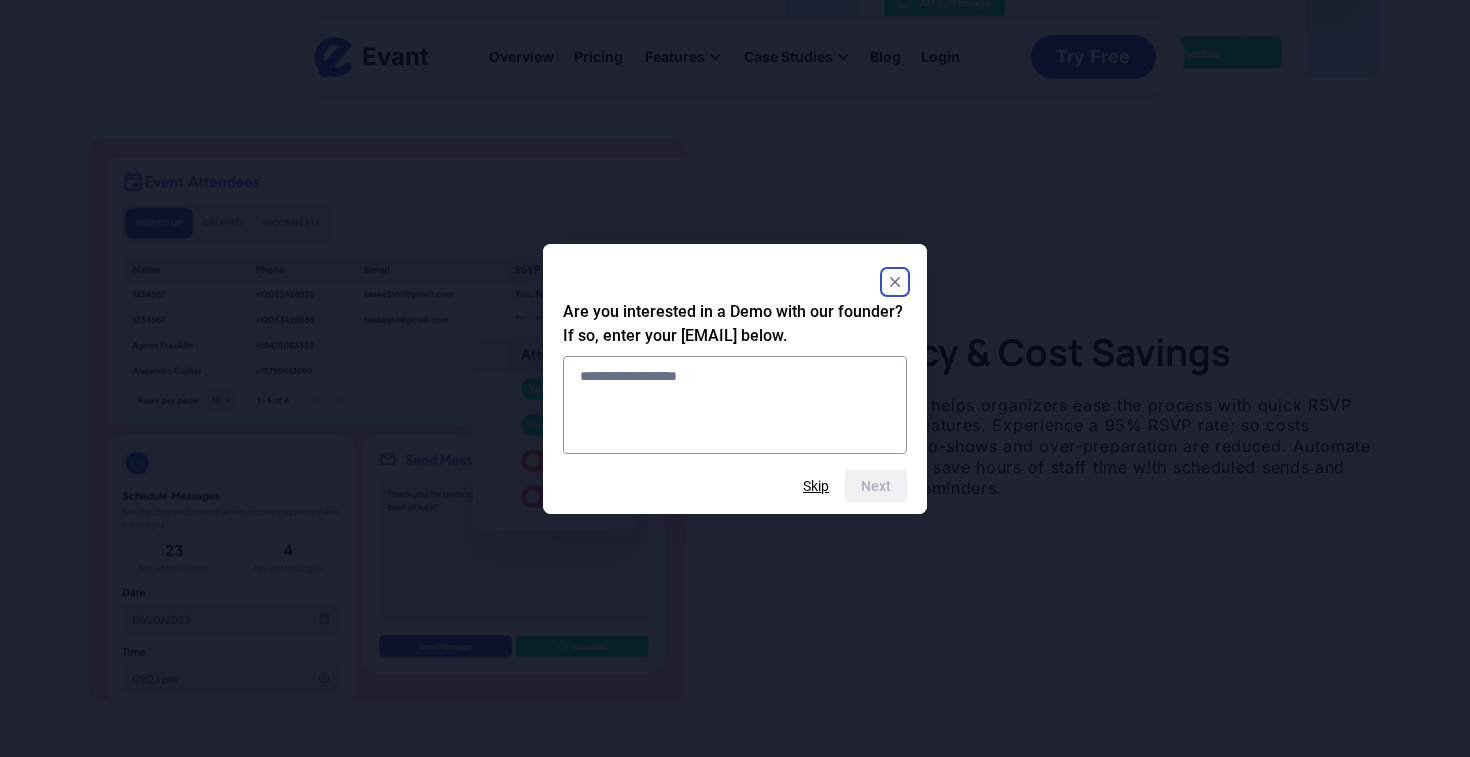 click 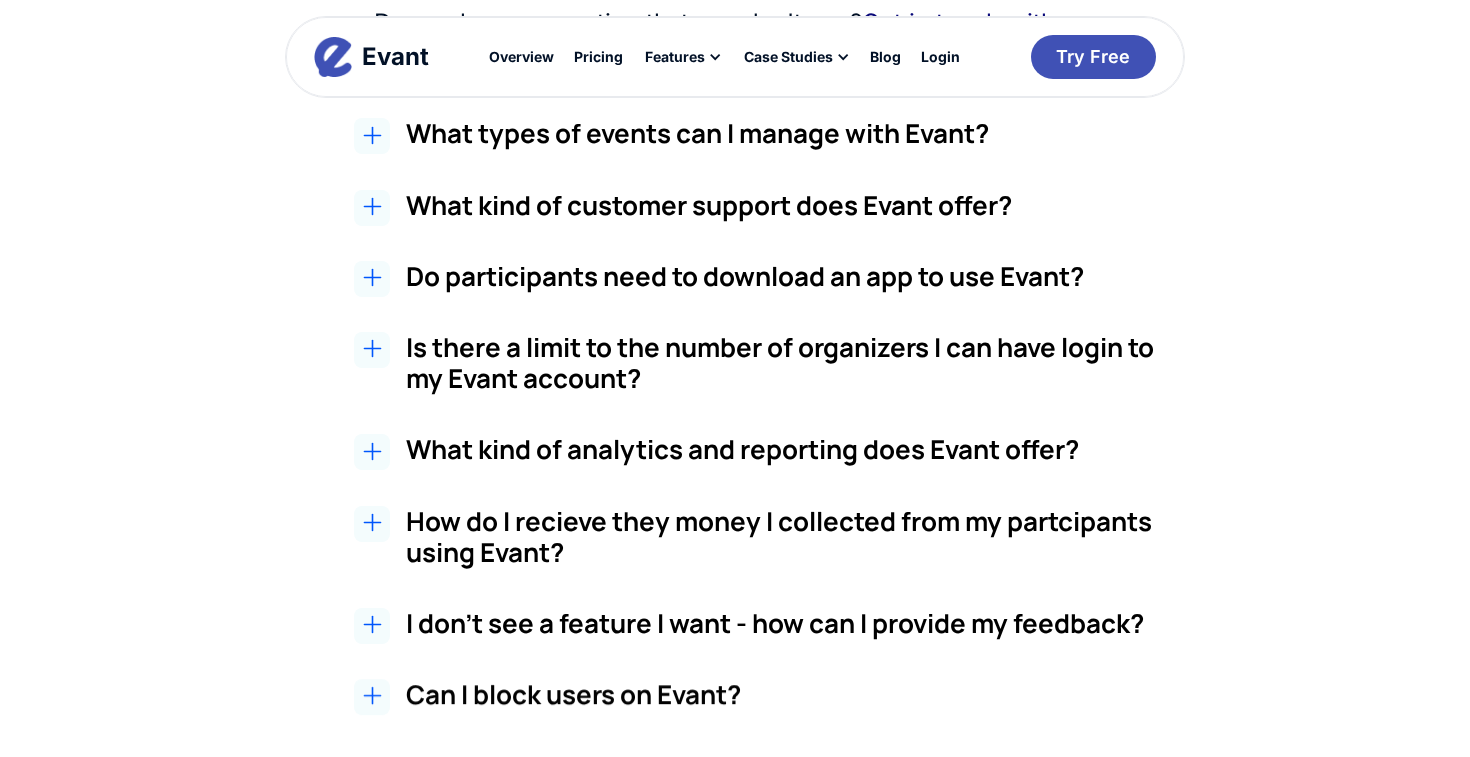 scroll, scrollTop: 3470, scrollLeft: 0, axis: vertical 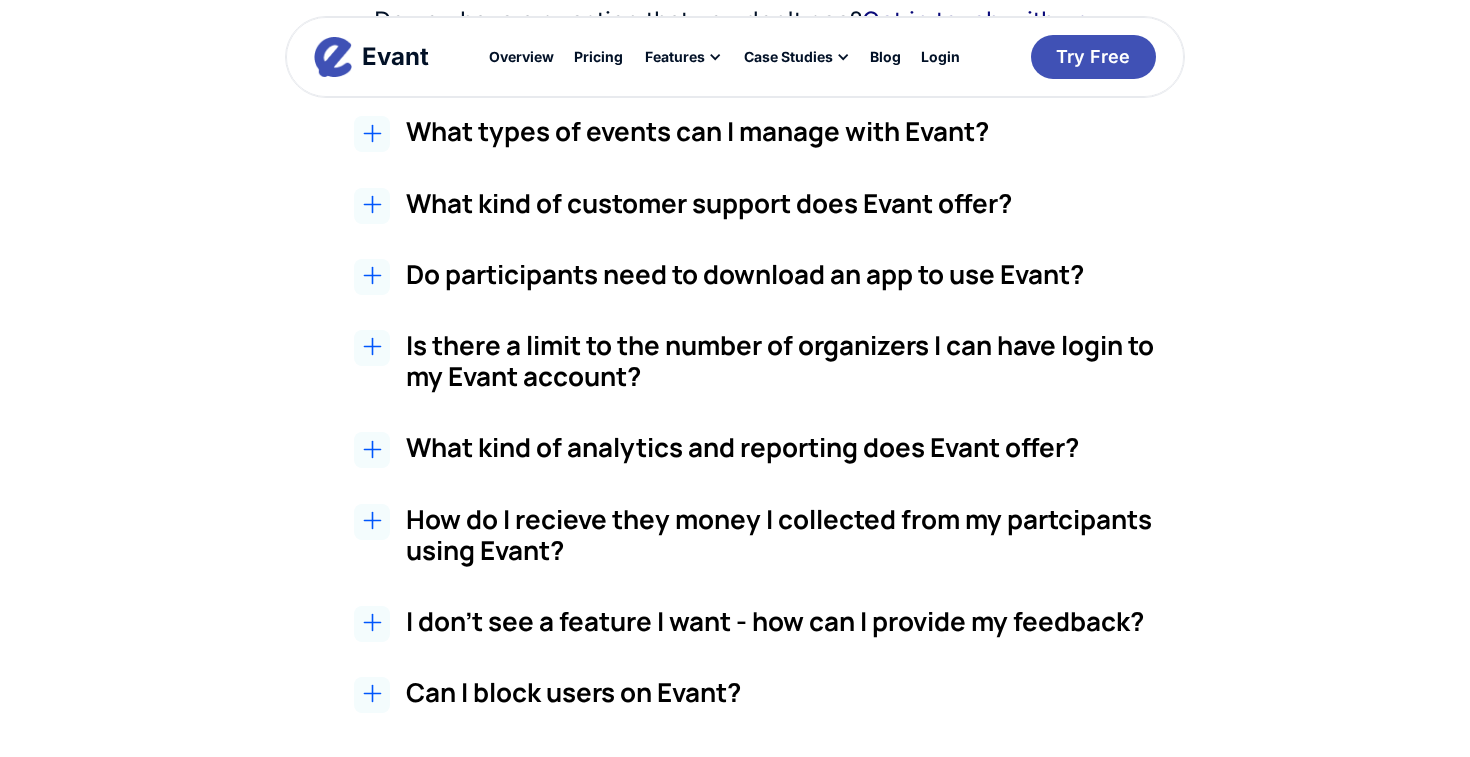 click at bounding box center (372, 277) 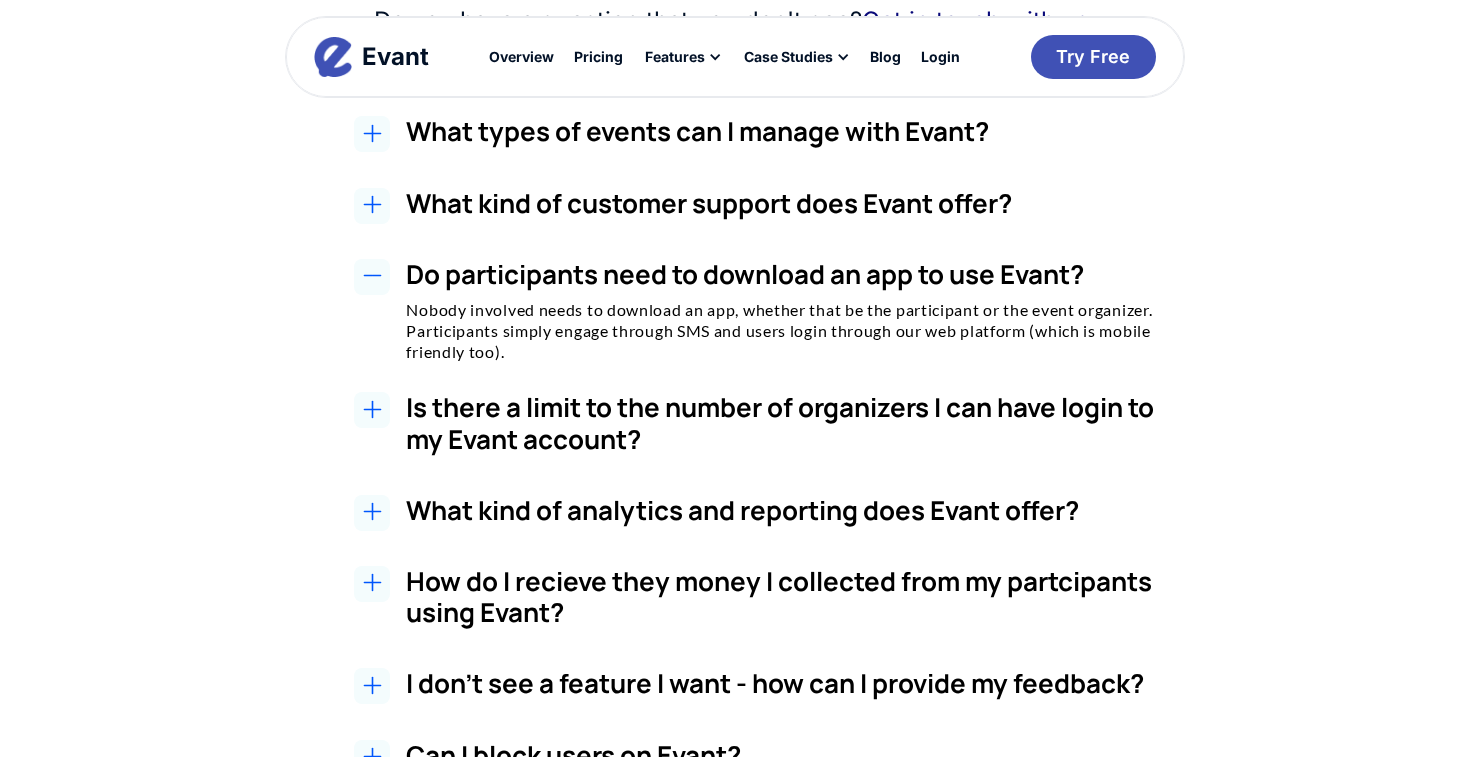 click at bounding box center [372, 277] 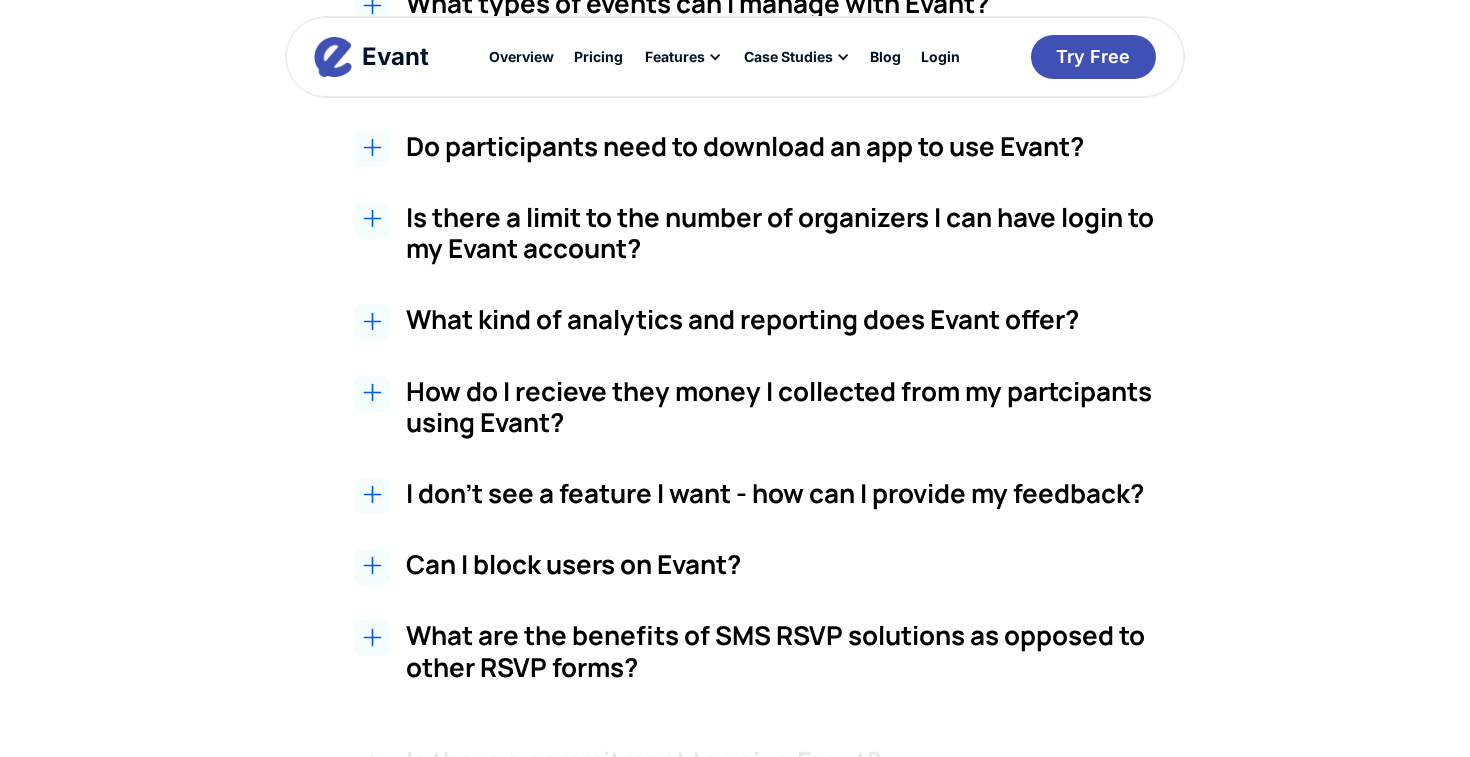 scroll, scrollTop: 3599, scrollLeft: 0, axis: vertical 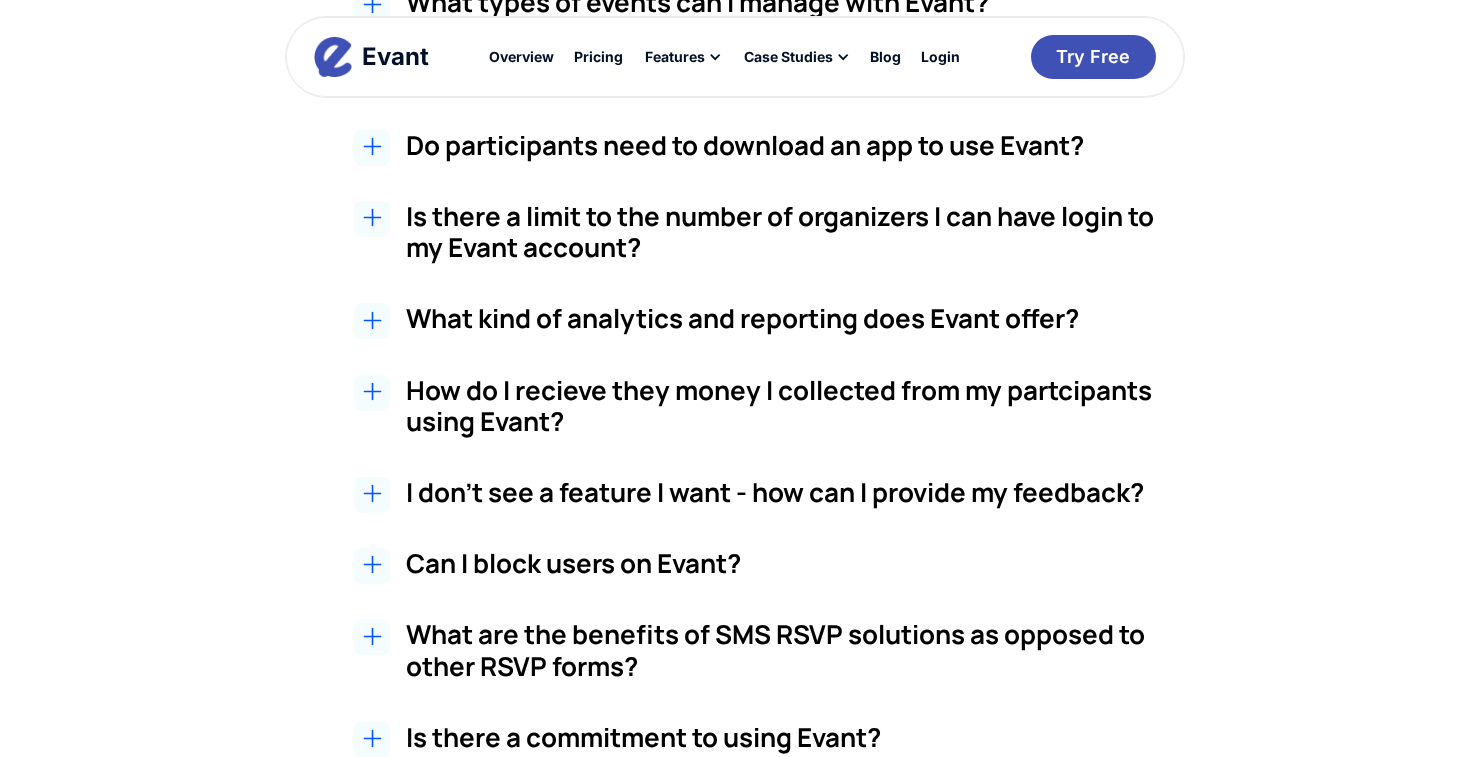 click on "What kind of analytics and reporting does Evant offer? Evant's suite of analytics and reporting tools, include: Recent new sign-ups, Recent event RSVPs, Messages sent, Message deliverability rate, Total events, Total users and more. These insights help organizers keep track of their community engagement and event performance." at bounding box center [756, 323] 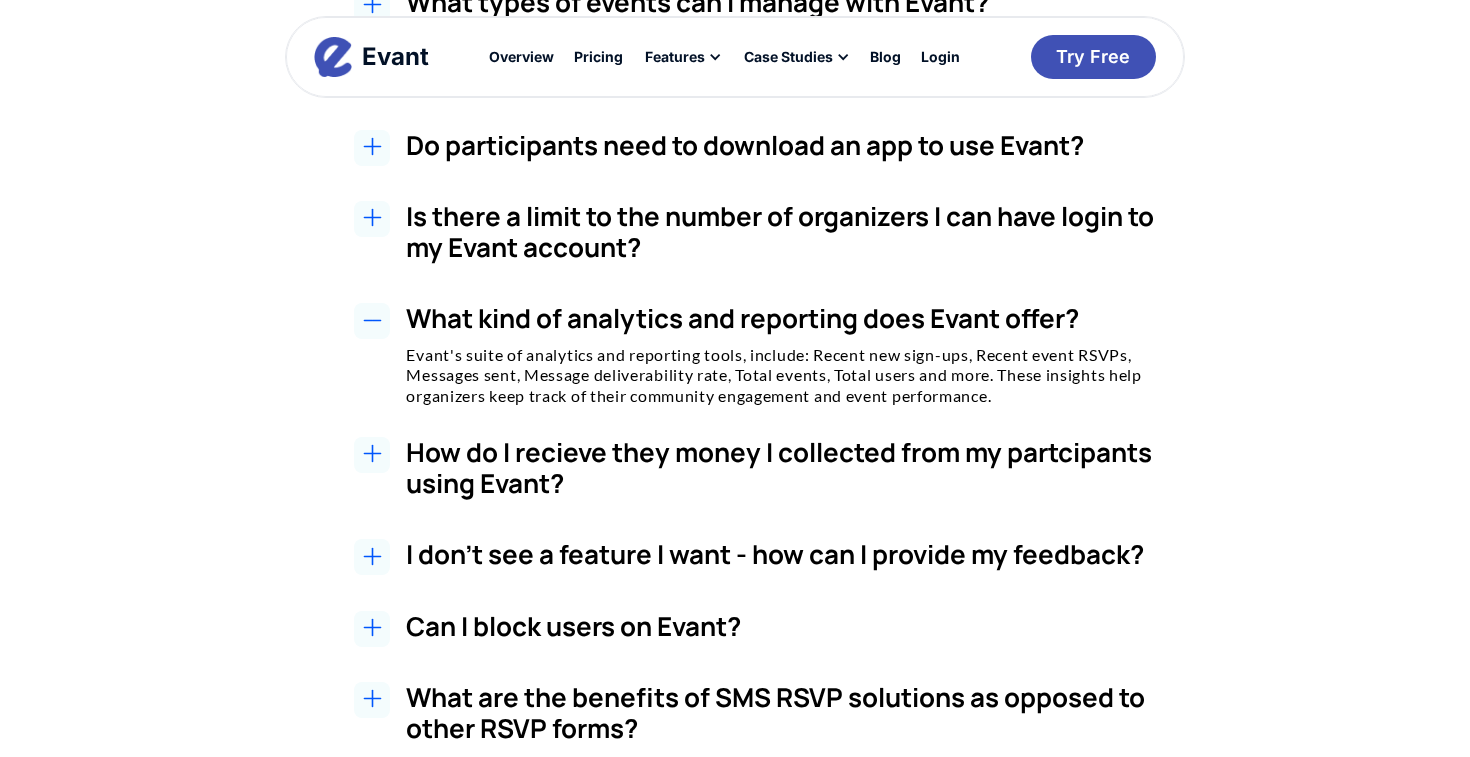 click on "What kind of analytics and reporting does Evant offer? Evant's suite of analytics and reporting tools, include: Recent new sign-ups, Recent event RSVPs, Messages sent, Message deliverability rate, Total events, Total users and more. These insights help organizers keep track of their community engagement and event performance." at bounding box center [756, 355] 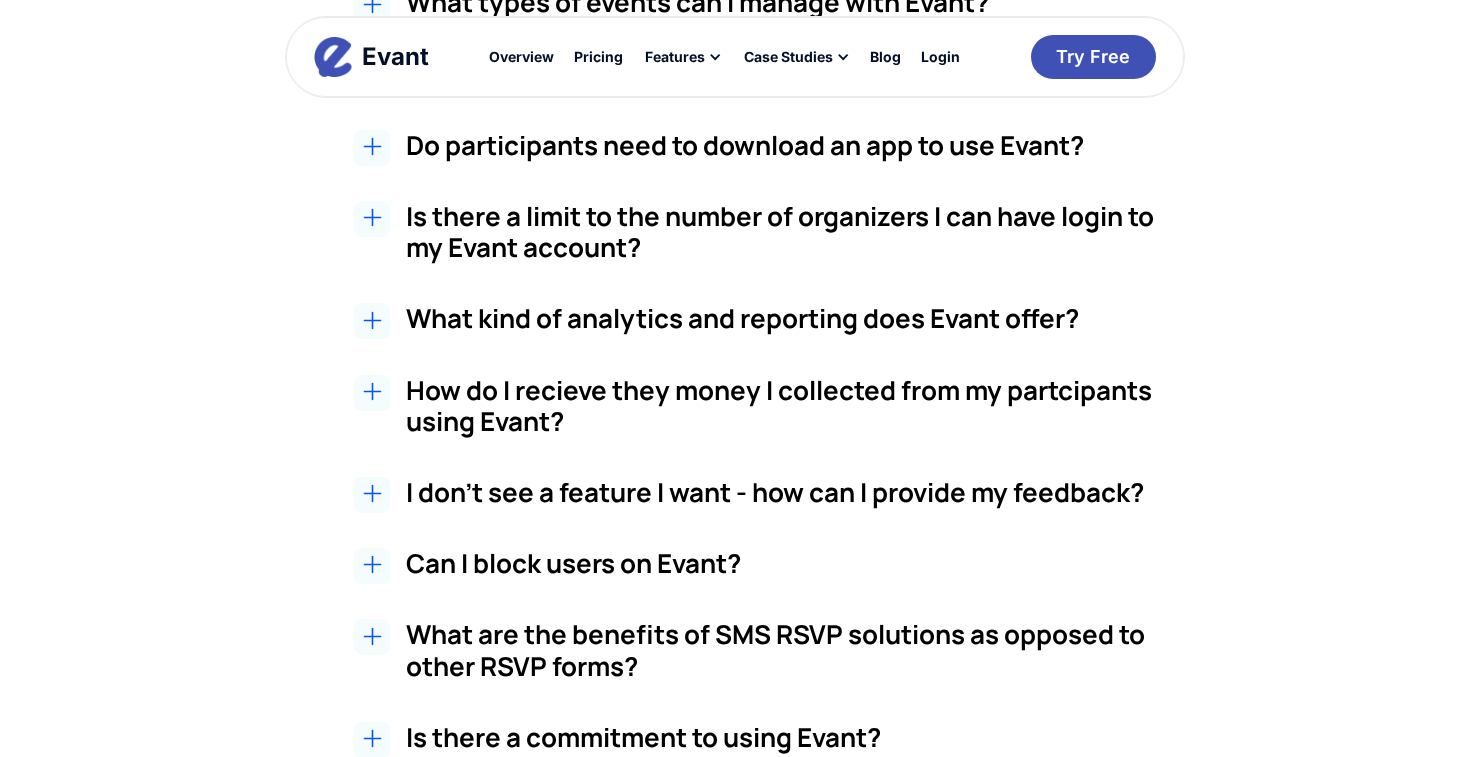 click 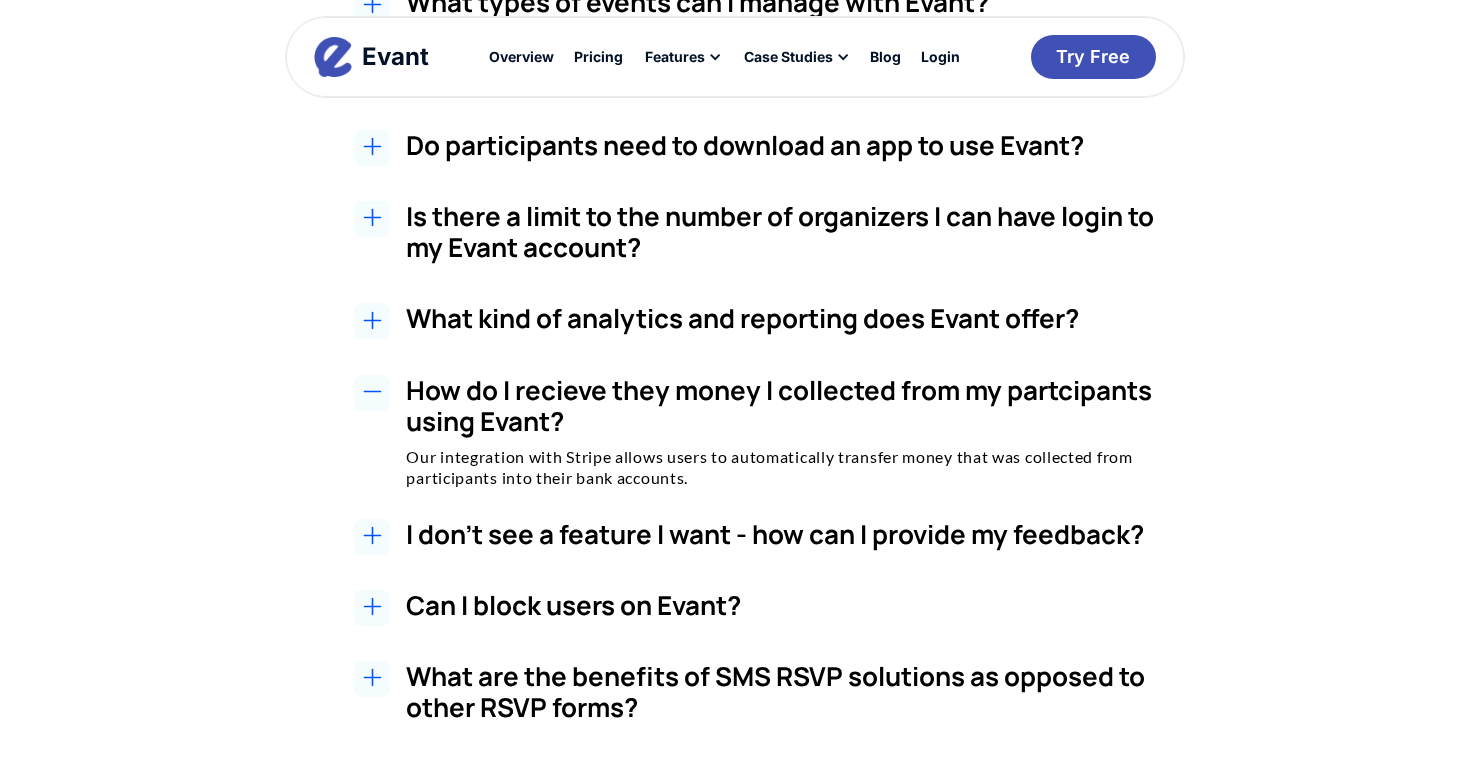 click 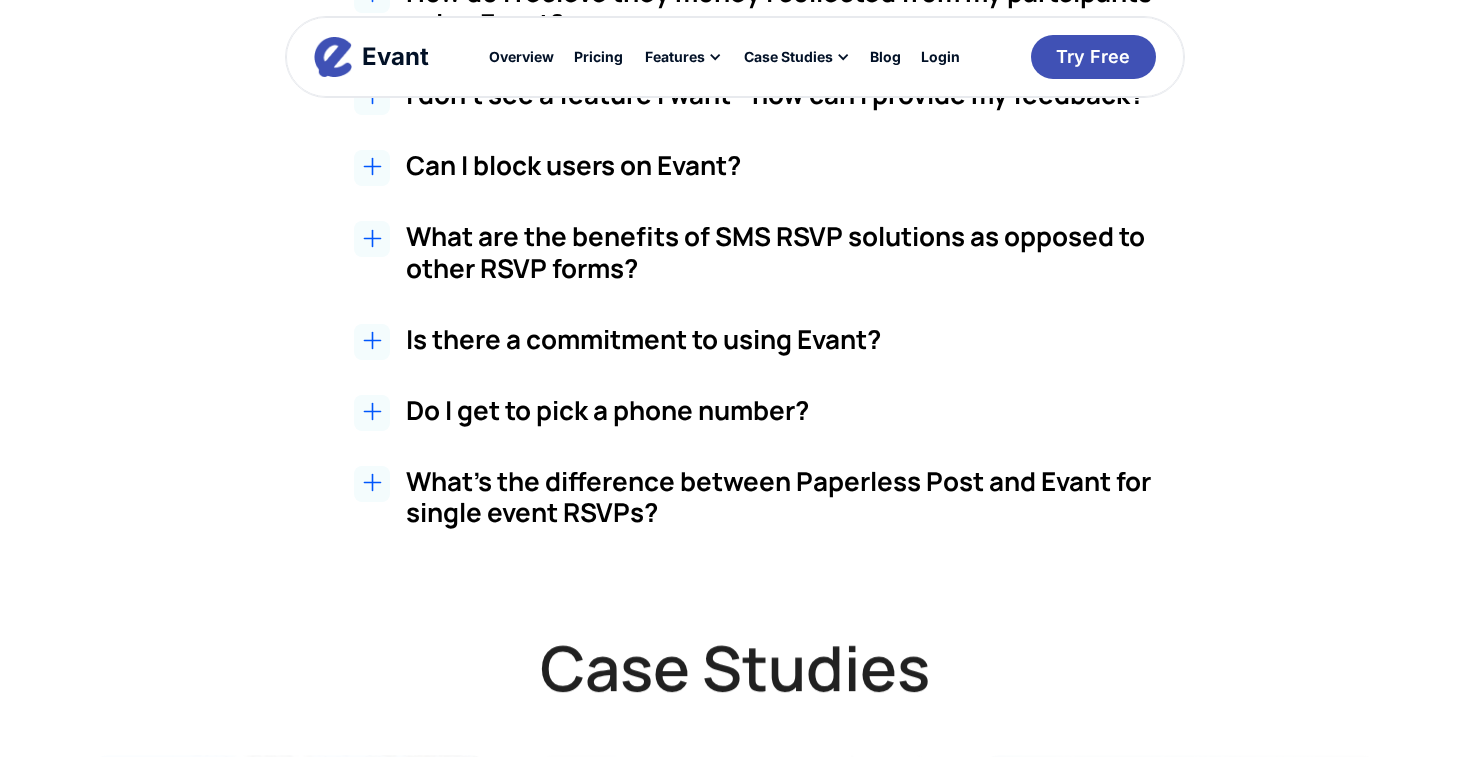 scroll, scrollTop: 3999, scrollLeft: 0, axis: vertical 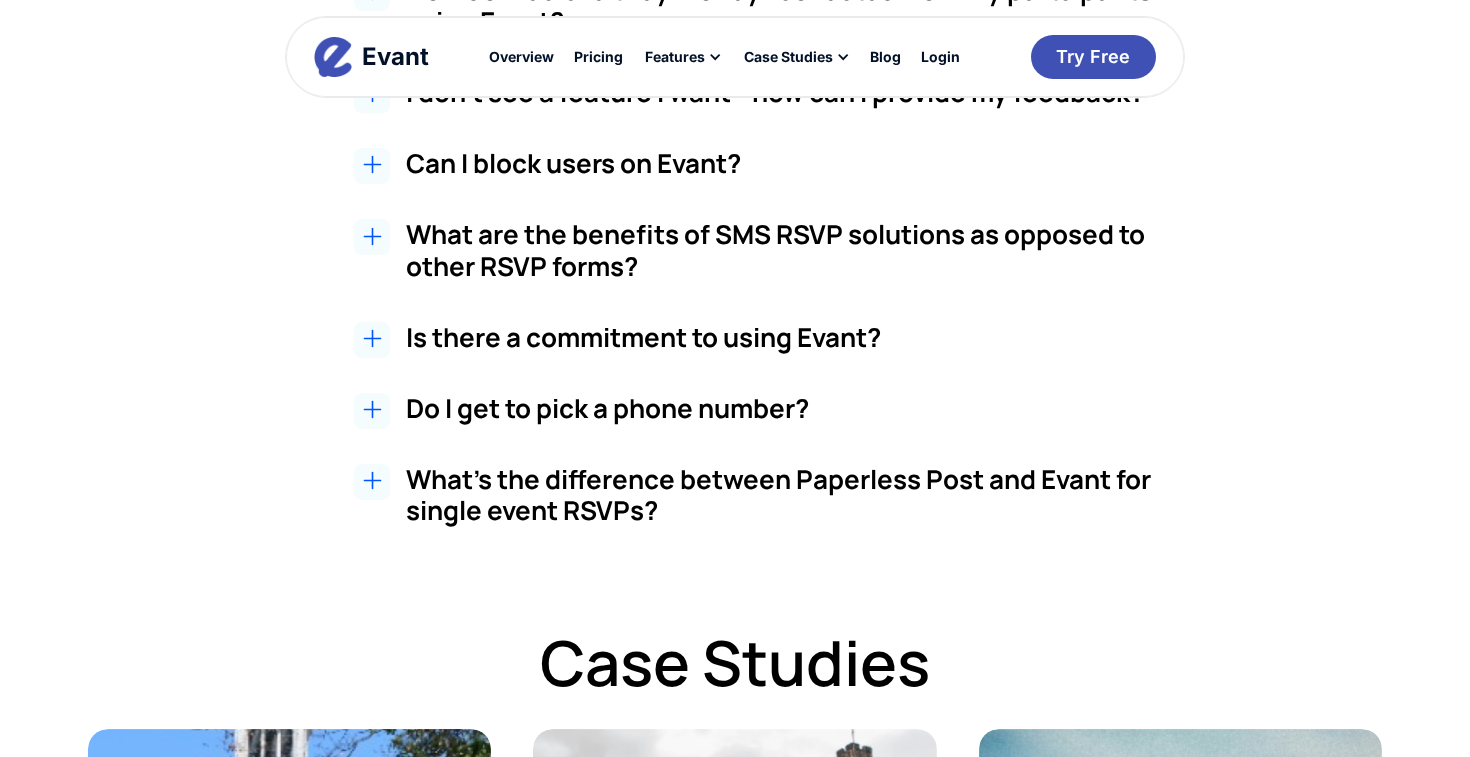click 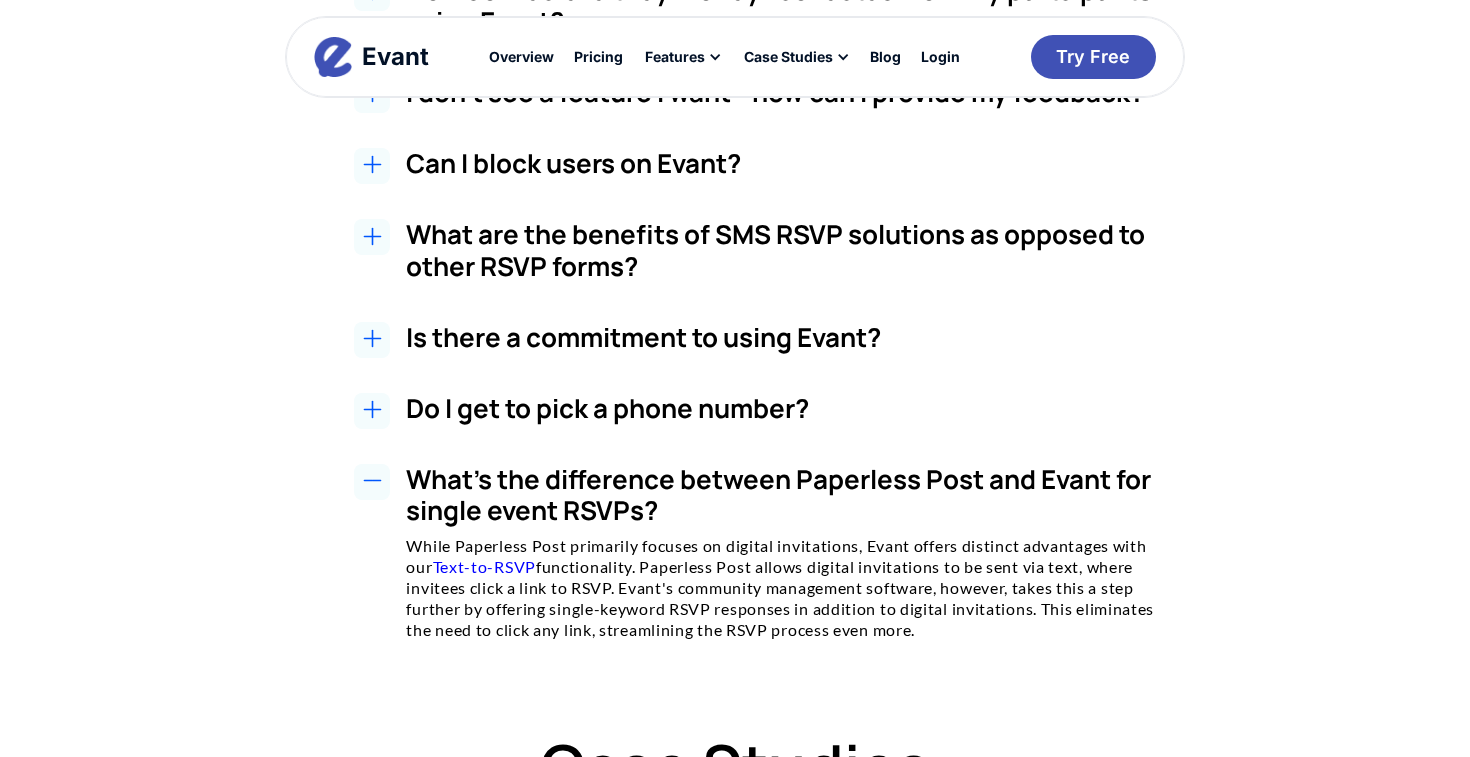 click 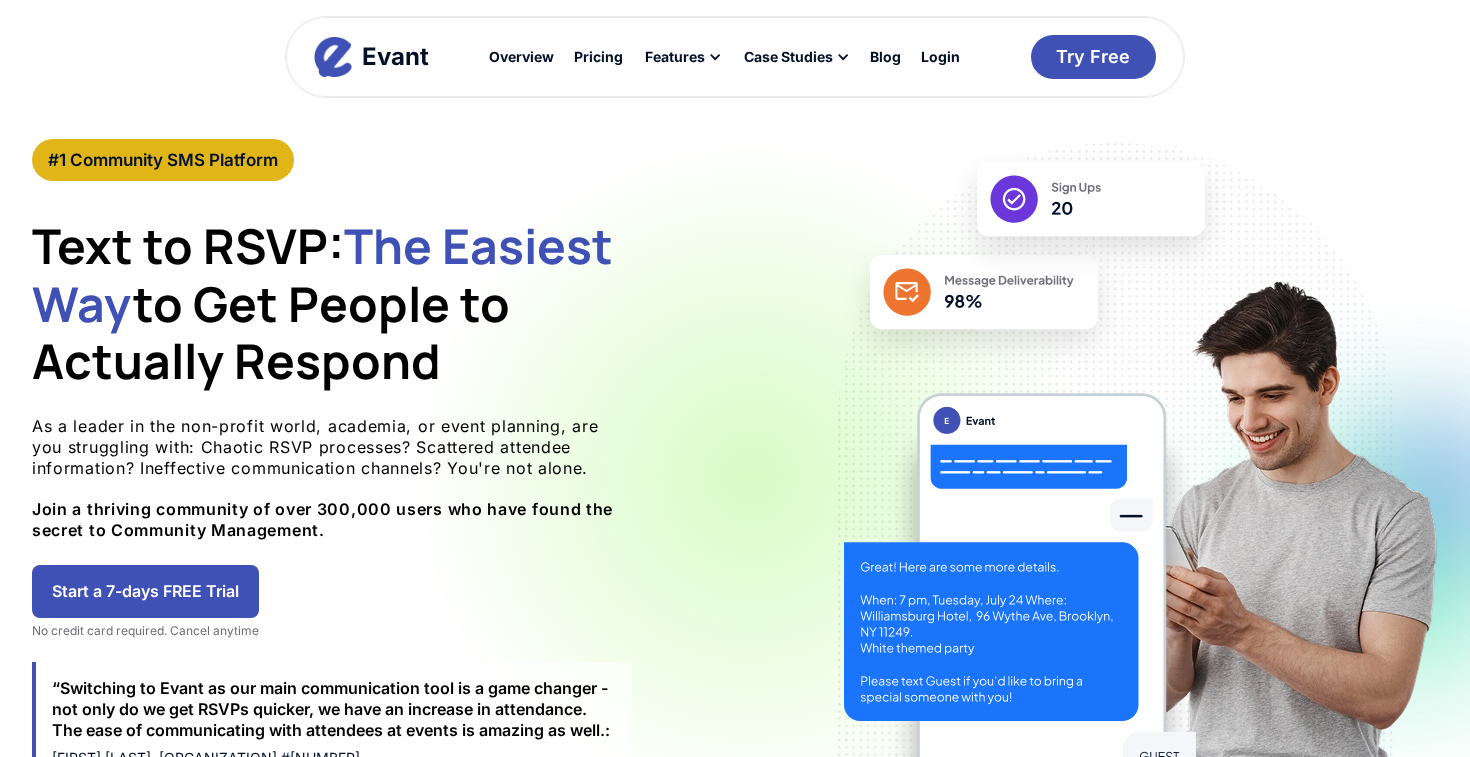 scroll, scrollTop: 0, scrollLeft: 0, axis: both 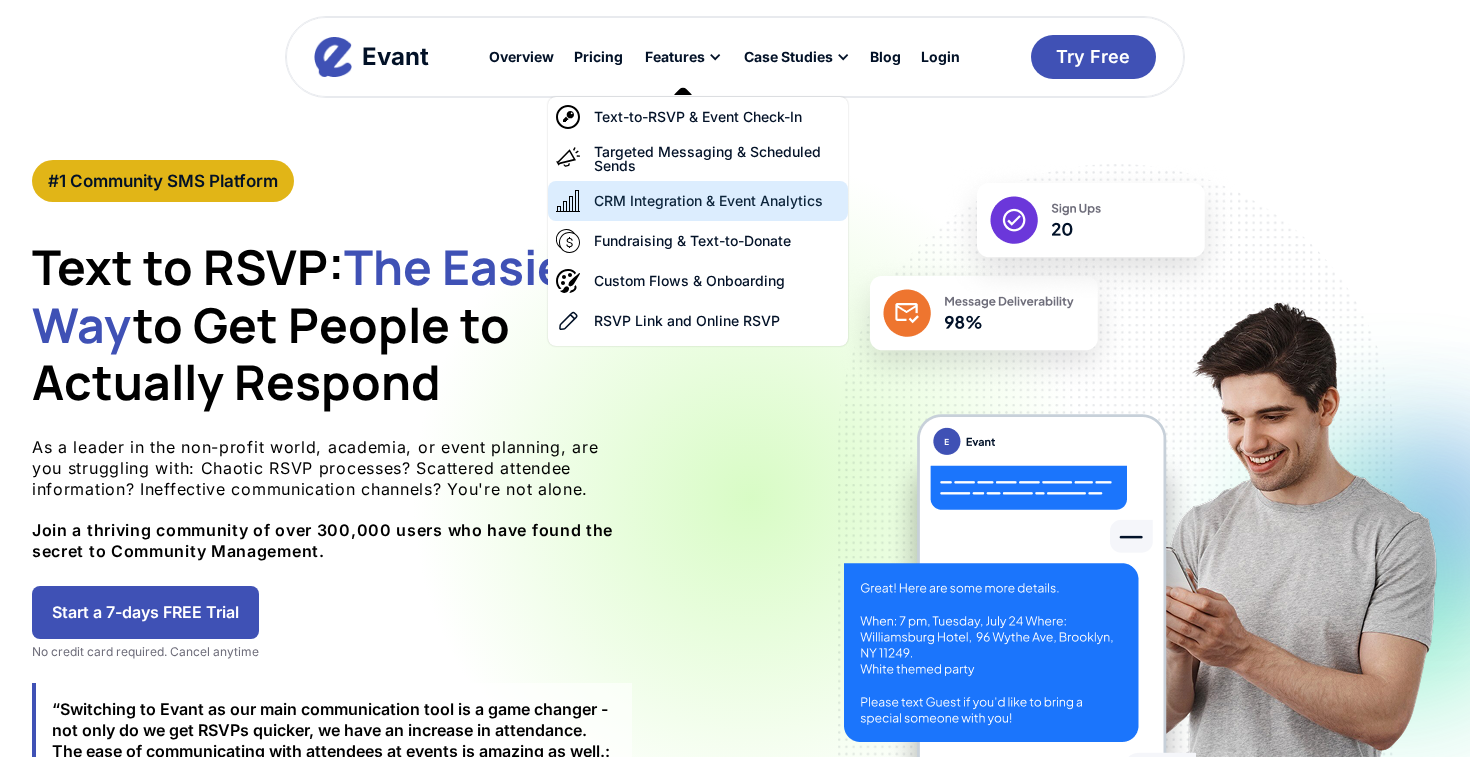 click on "CRM Integration & Event Analytics" at bounding box center (698, 201) 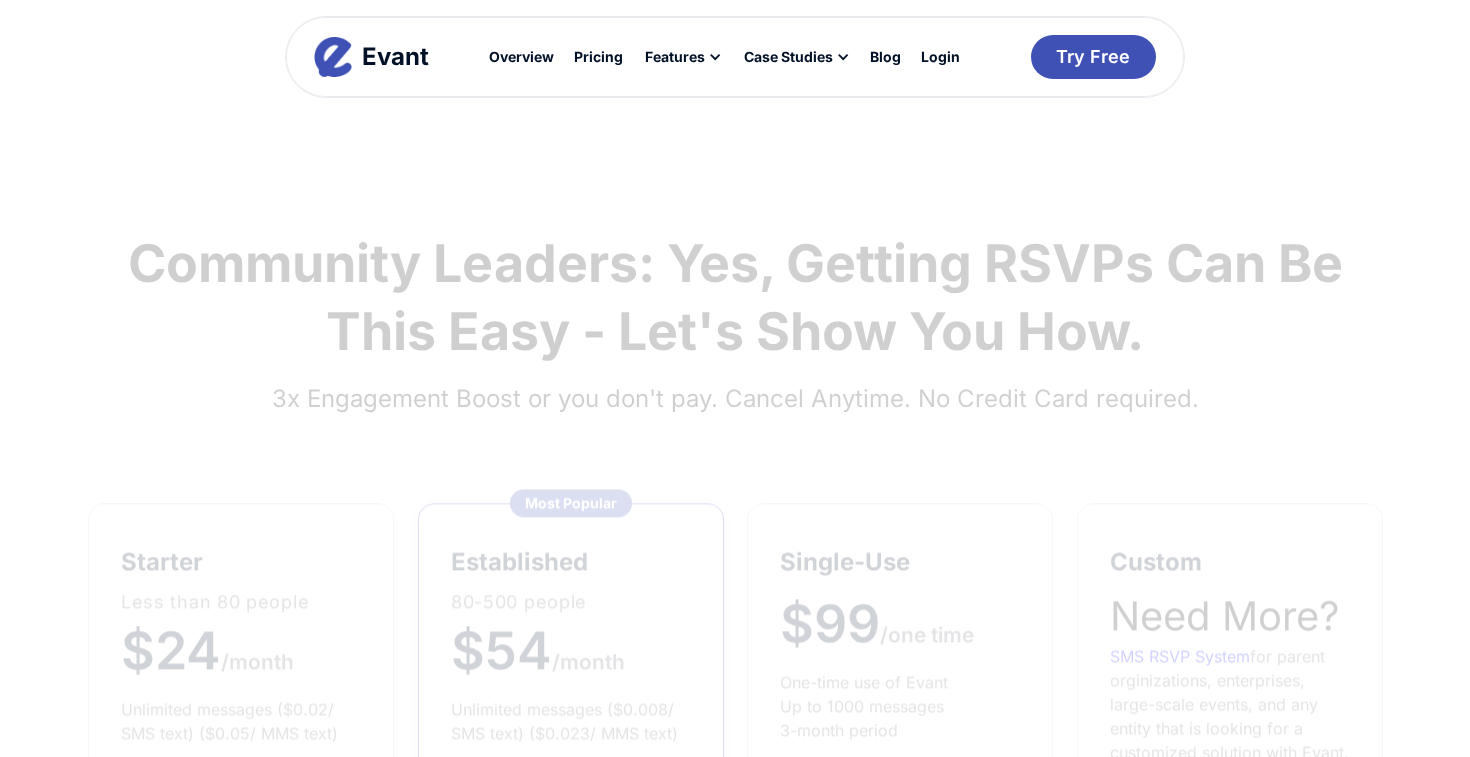 scroll, scrollTop: 0, scrollLeft: 0, axis: both 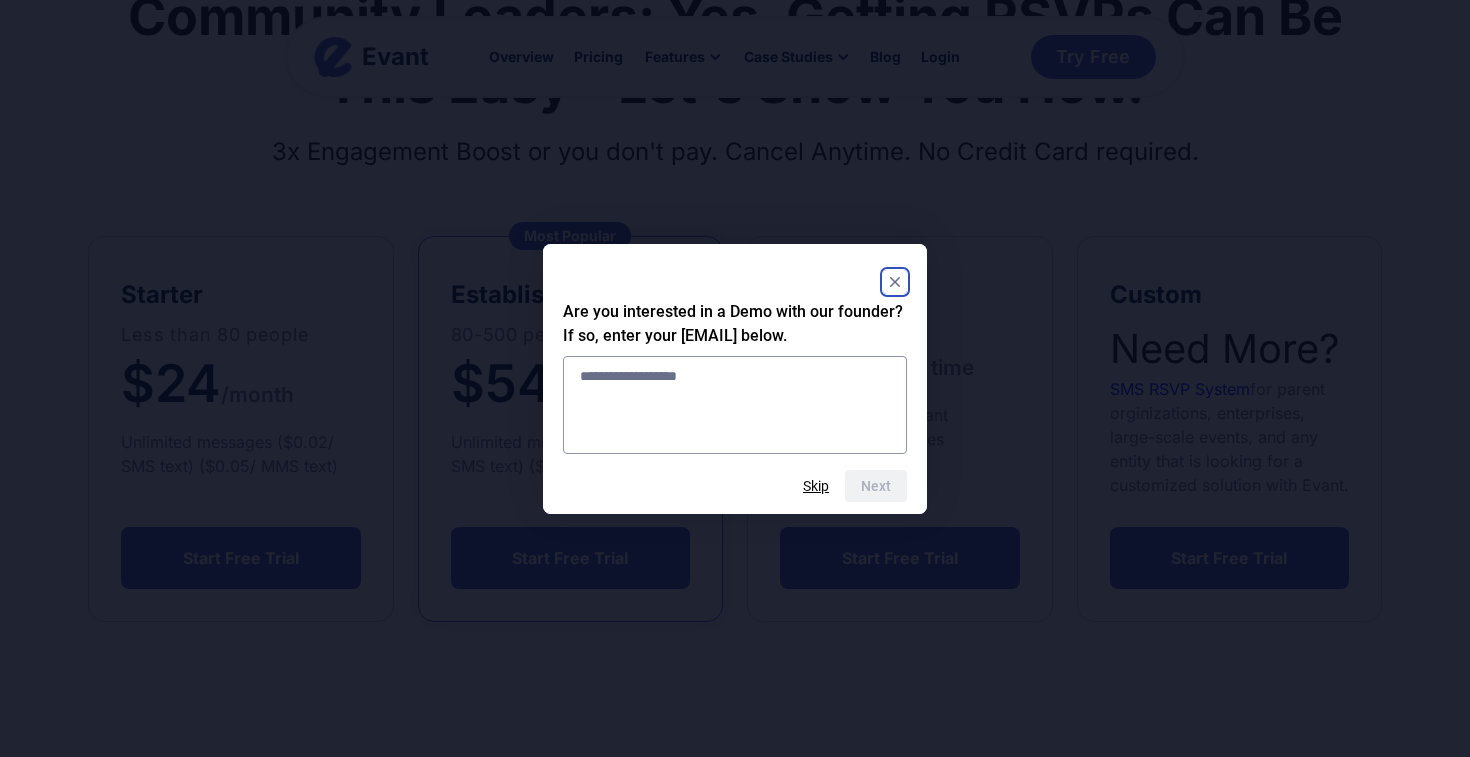 click 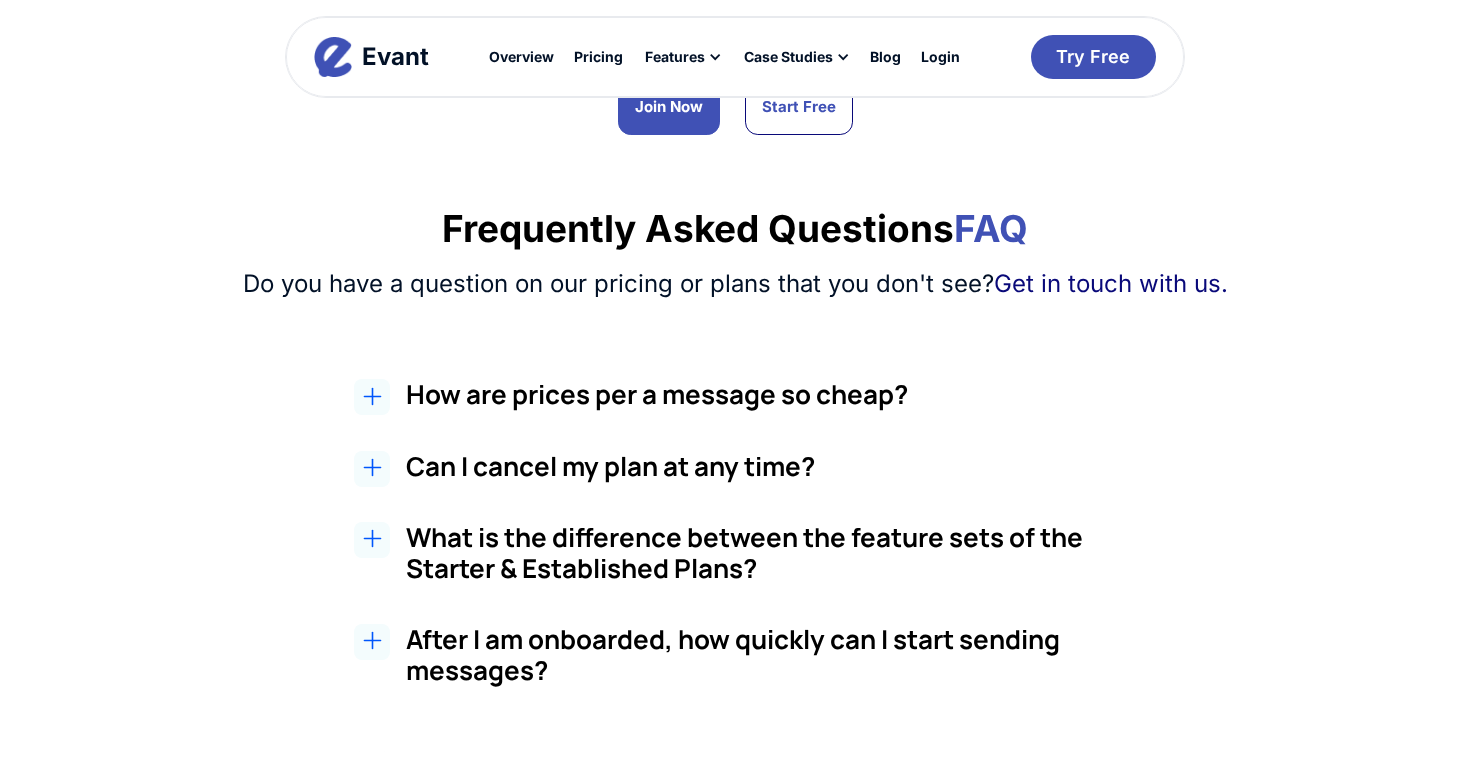 scroll, scrollTop: 1522, scrollLeft: 0, axis: vertical 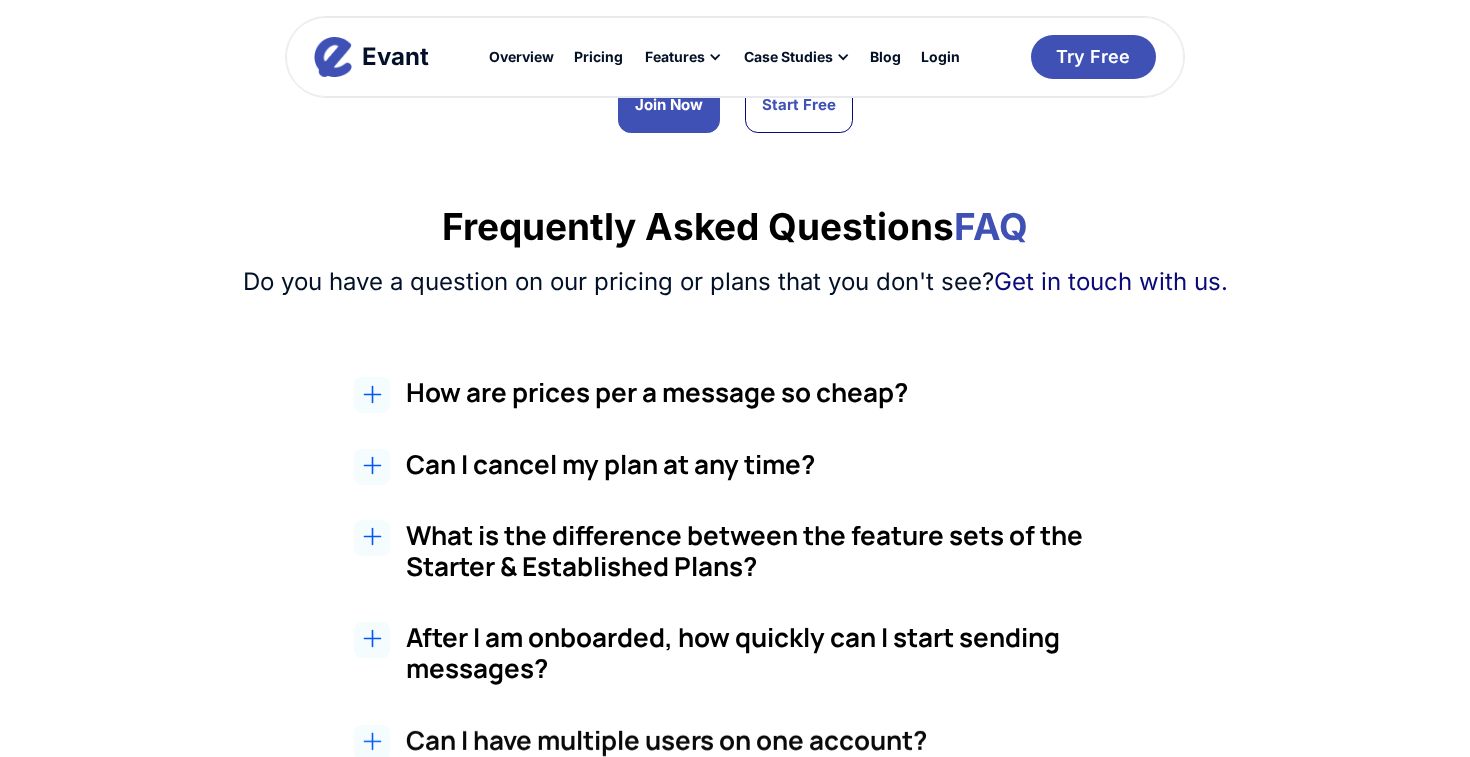 click on "Can I cancel my plan at any time?" at bounding box center [781, 464] 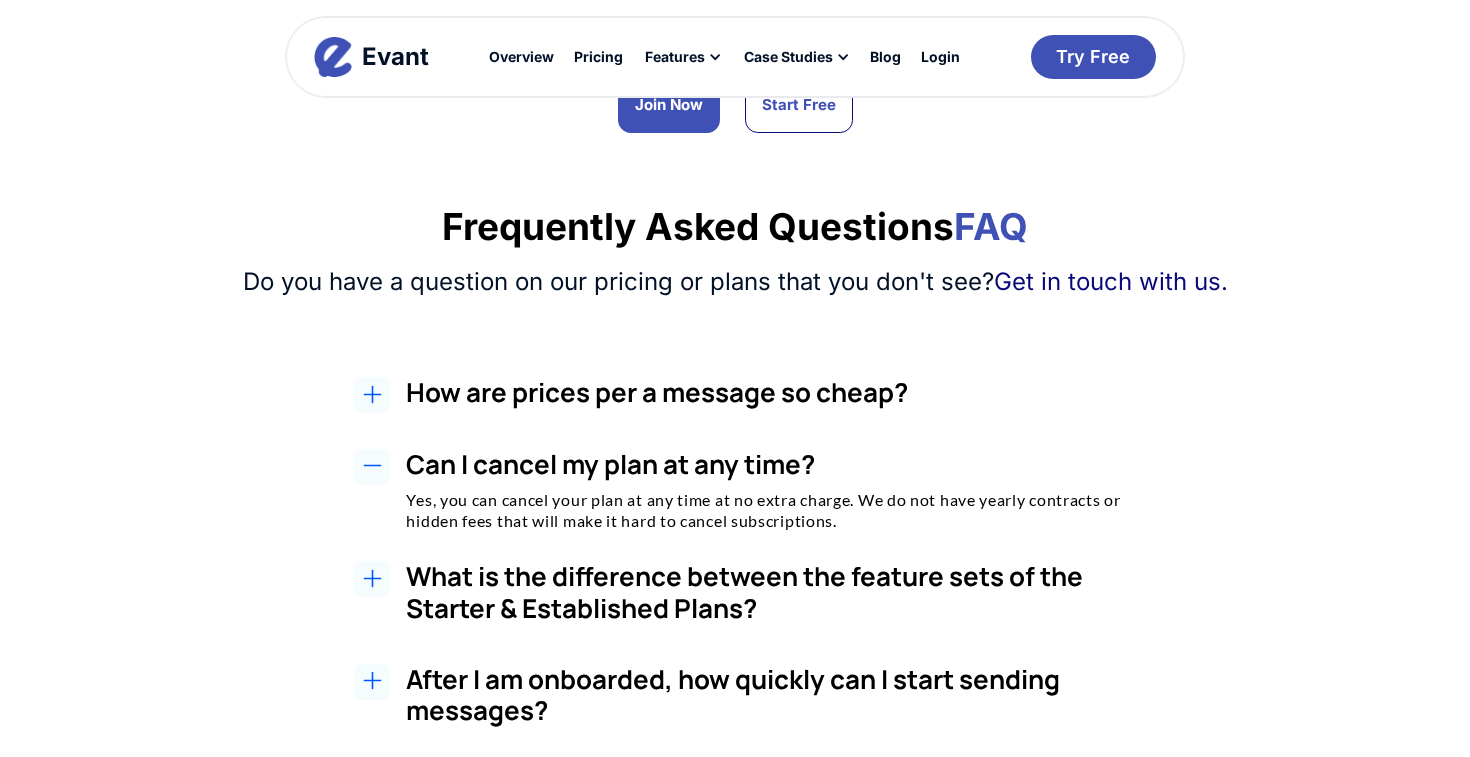 click on "Can I cancel my plan at any time?" at bounding box center (781, 464) 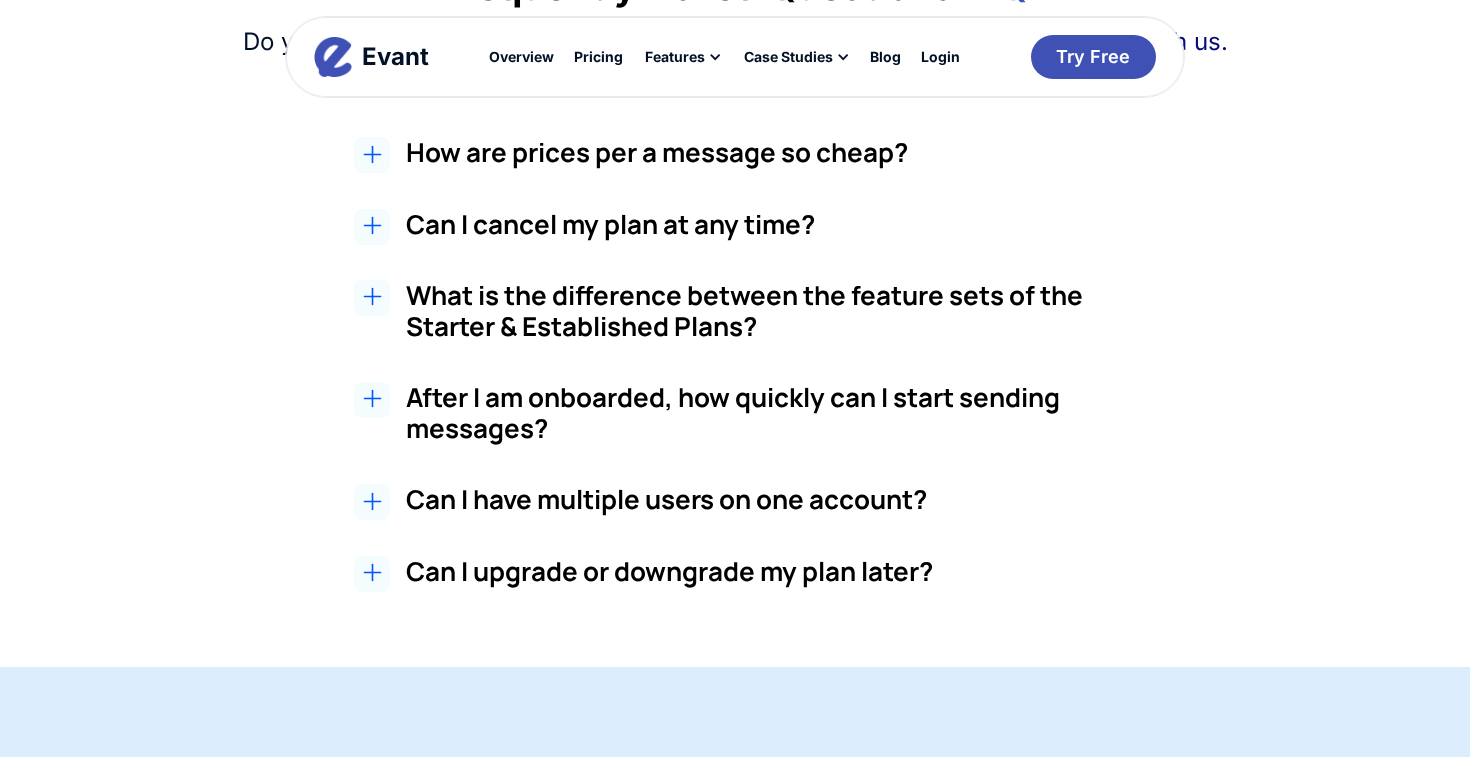 scroll, scrollTop: 1768, scrollLeft: 0, axis: vertical 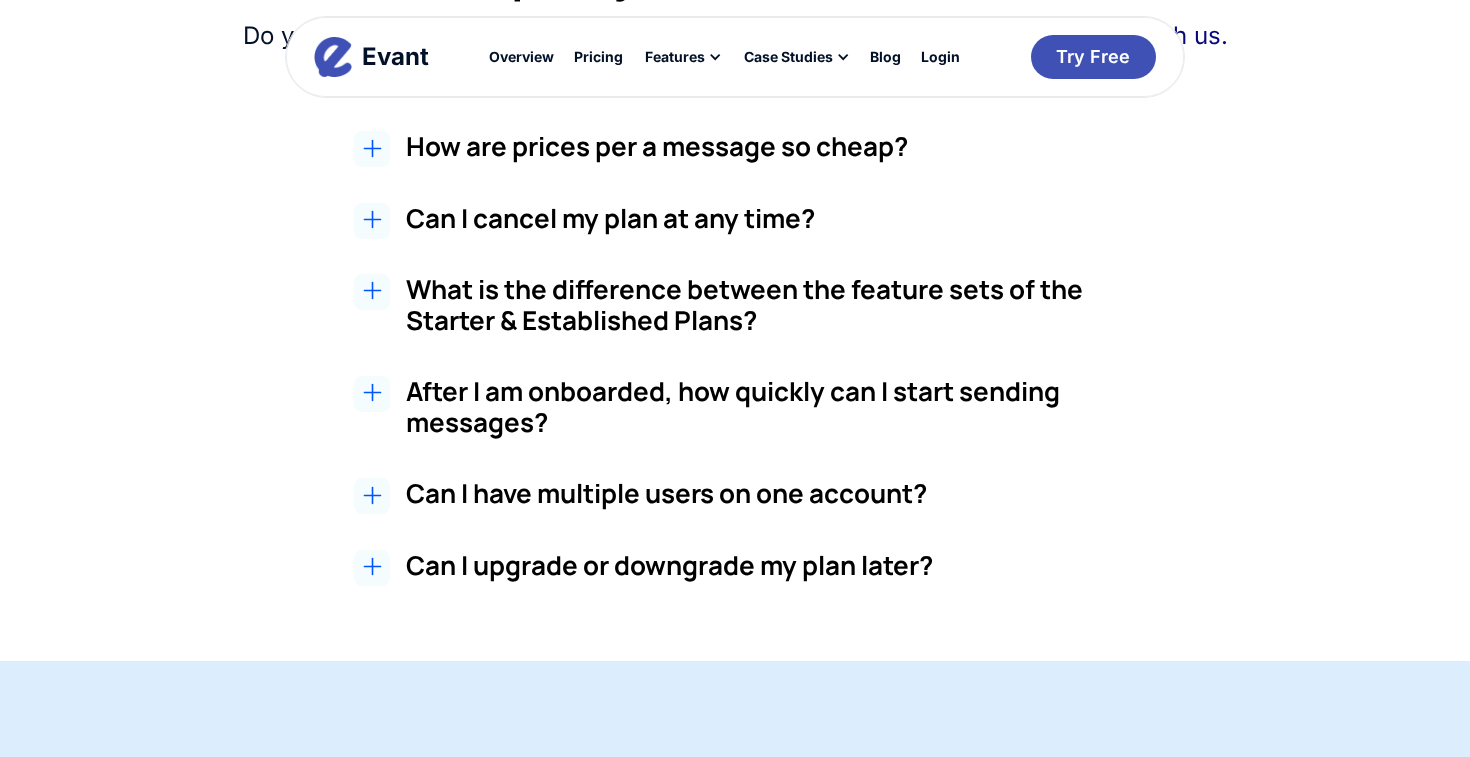 click on "After I am onboarded, how quickly can I start sending messages?" at bounding box center [781, 407] 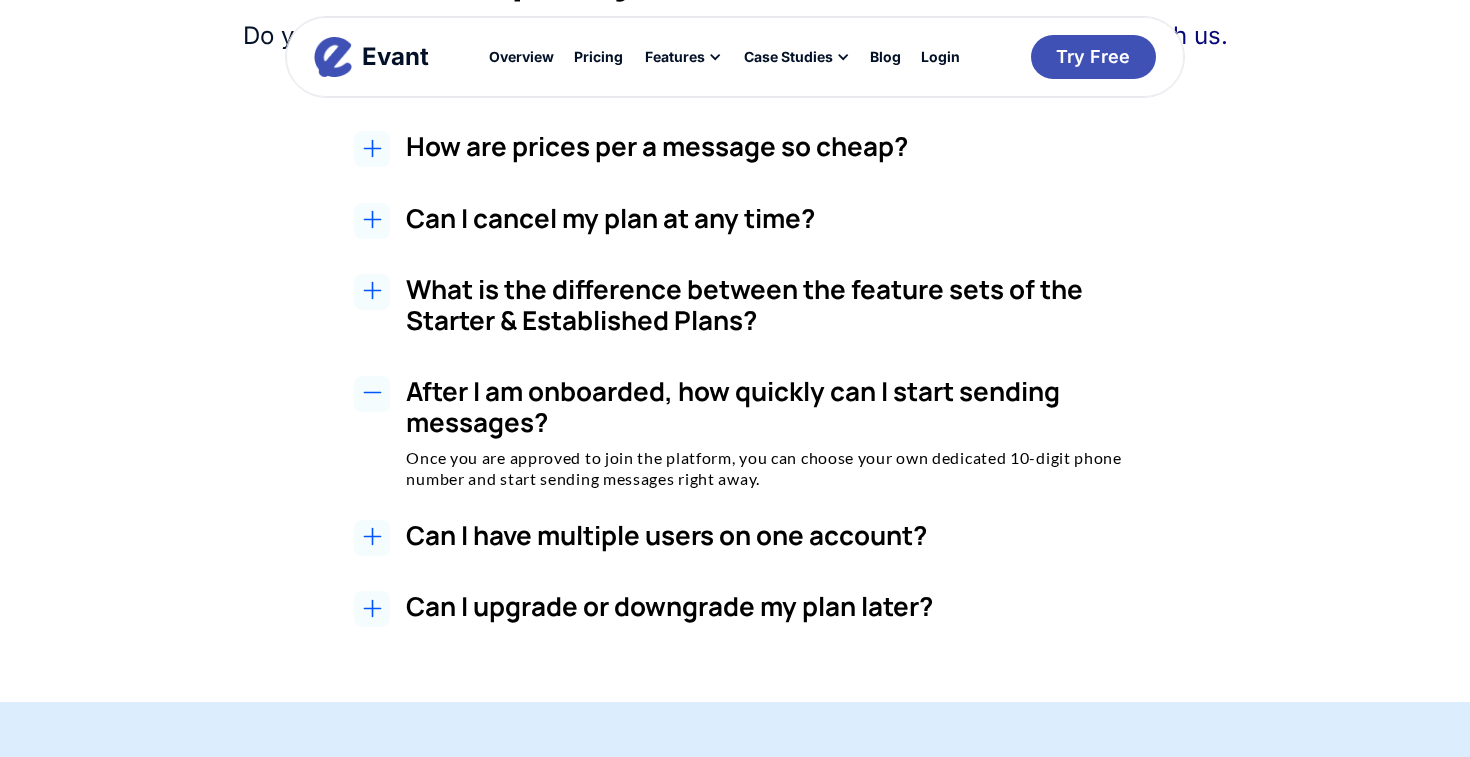 click on "After I am onboarded, how quickly can I start sending messages?" at bounding box center [781, 407] 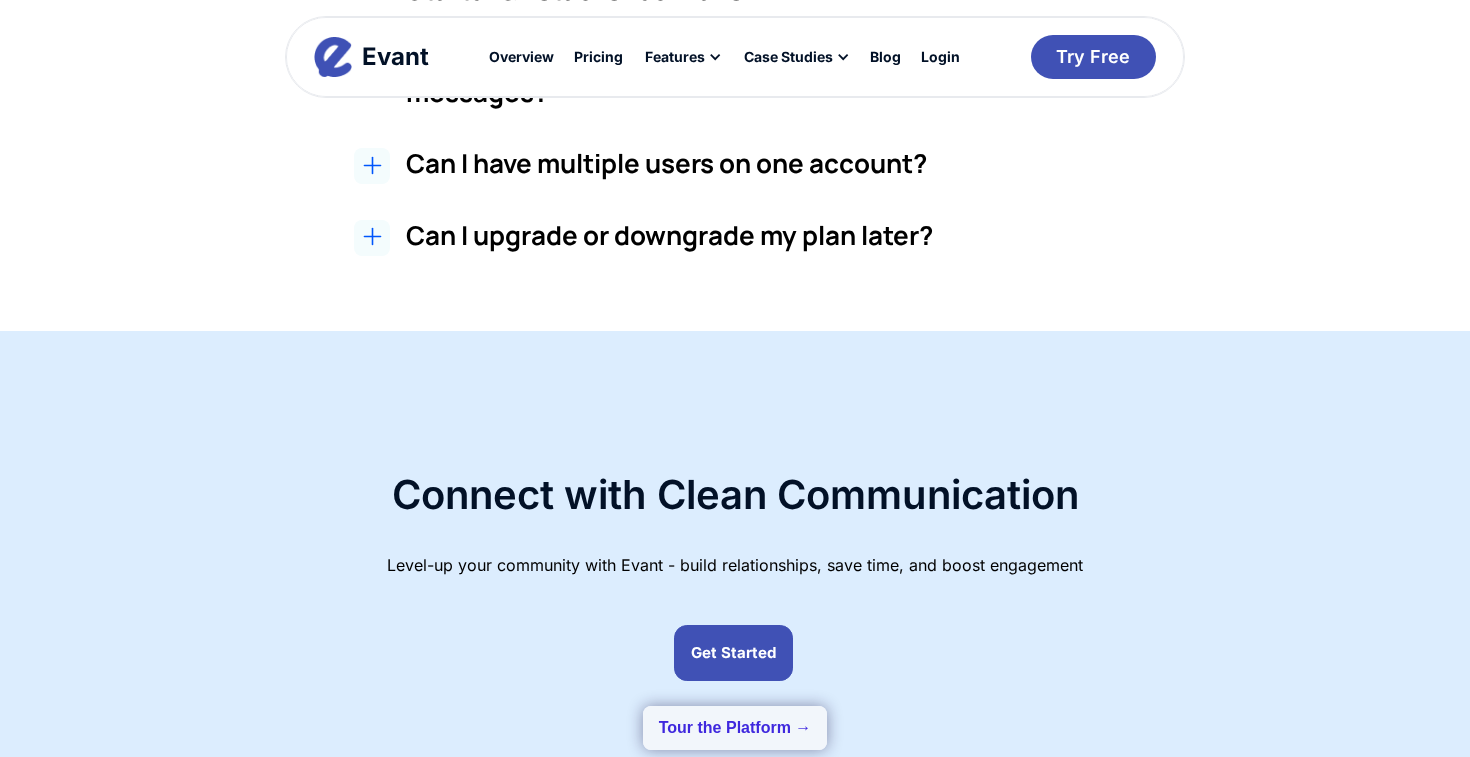 scroll, scrollTop: 2099, scrollLeft: 0, axis: vertical 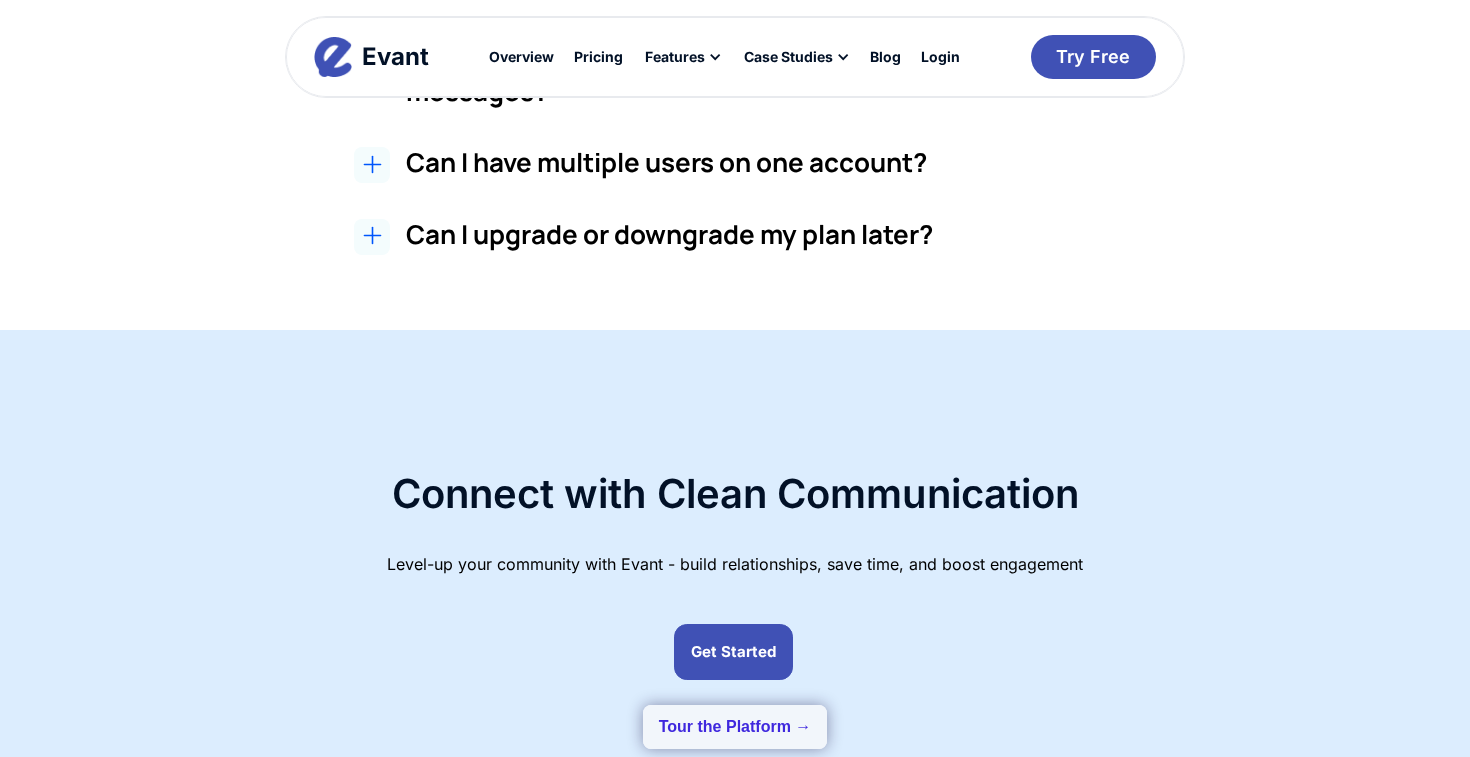 click on "Can I upgrade or downgrade my plan later?" at bounding box center (781, 234) 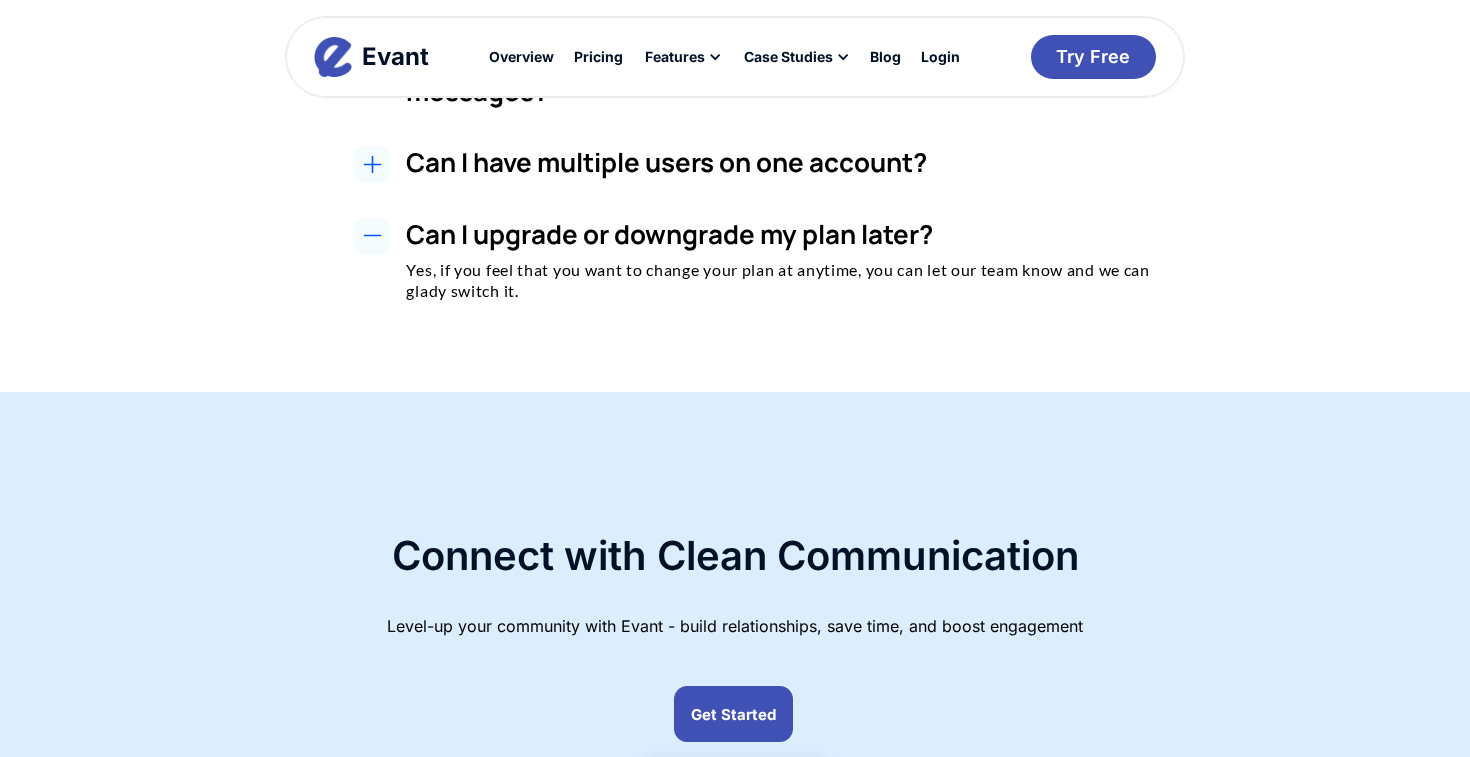 click on "Can I upgrade or downgrade my plan later?" at bounding box center [781, 234] 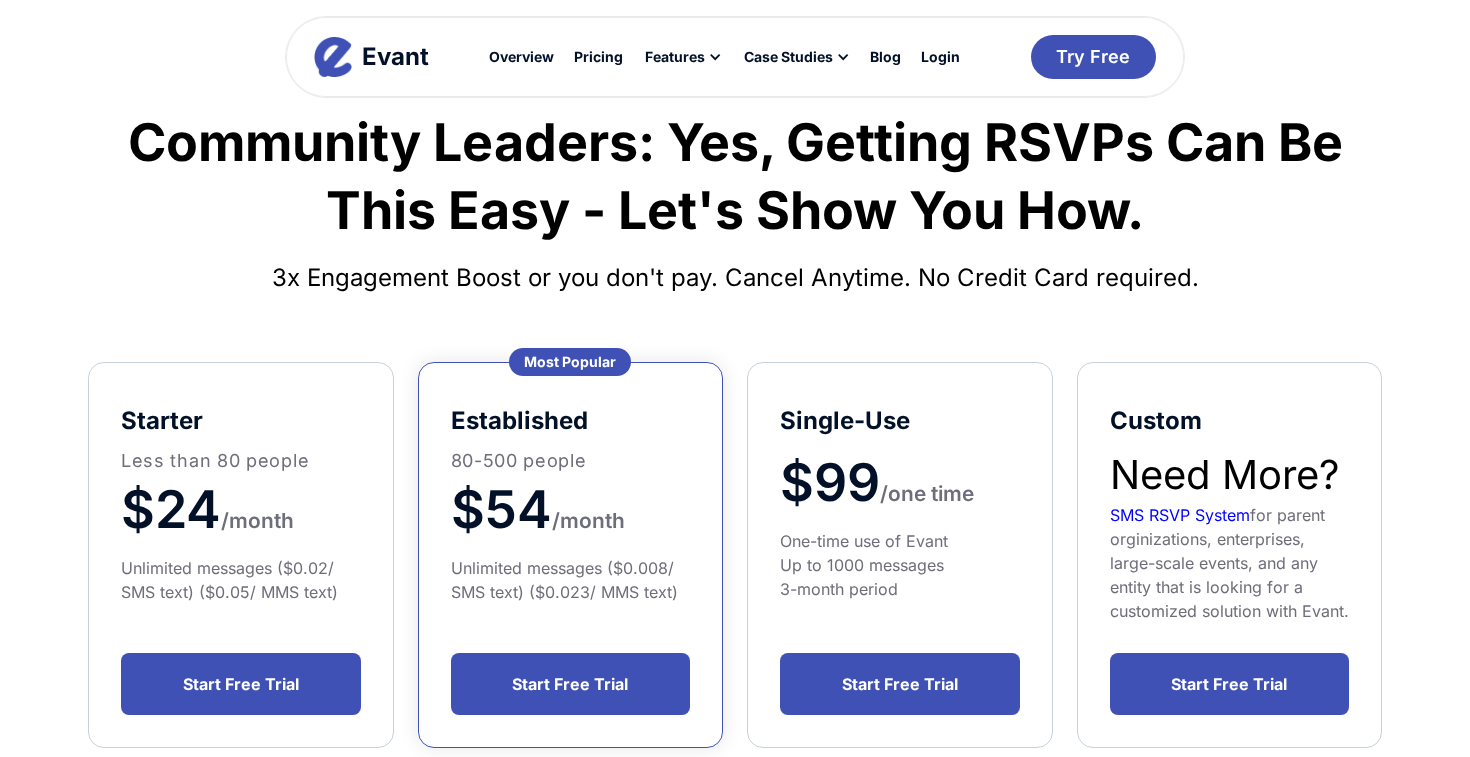 scroll, scrollTop: 115, scrollLeft: 0, axis: vertical 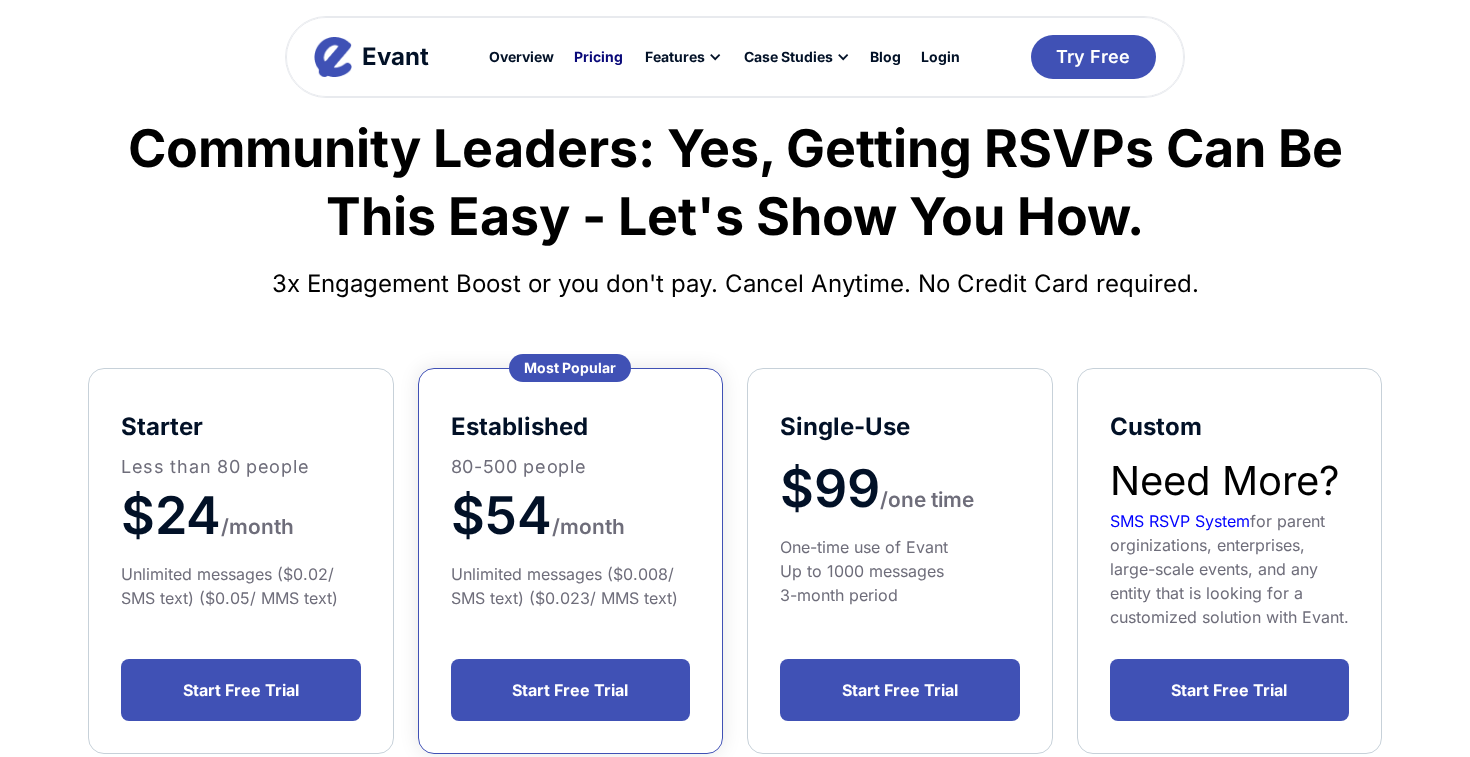 click on "Pricing" at bounding box center (598, 57) 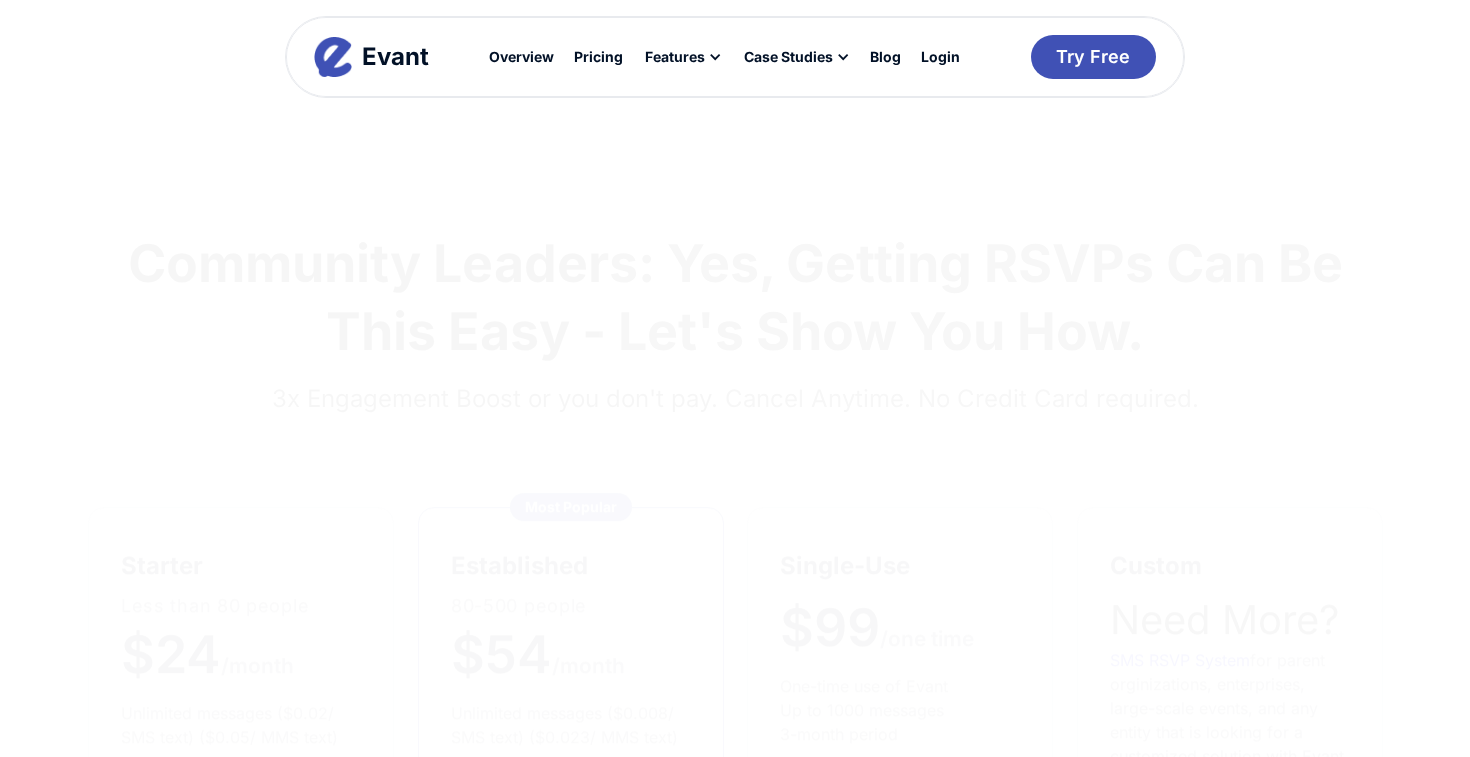 scroll, scrollTop: 0, scrollLeft: 0, axis: both 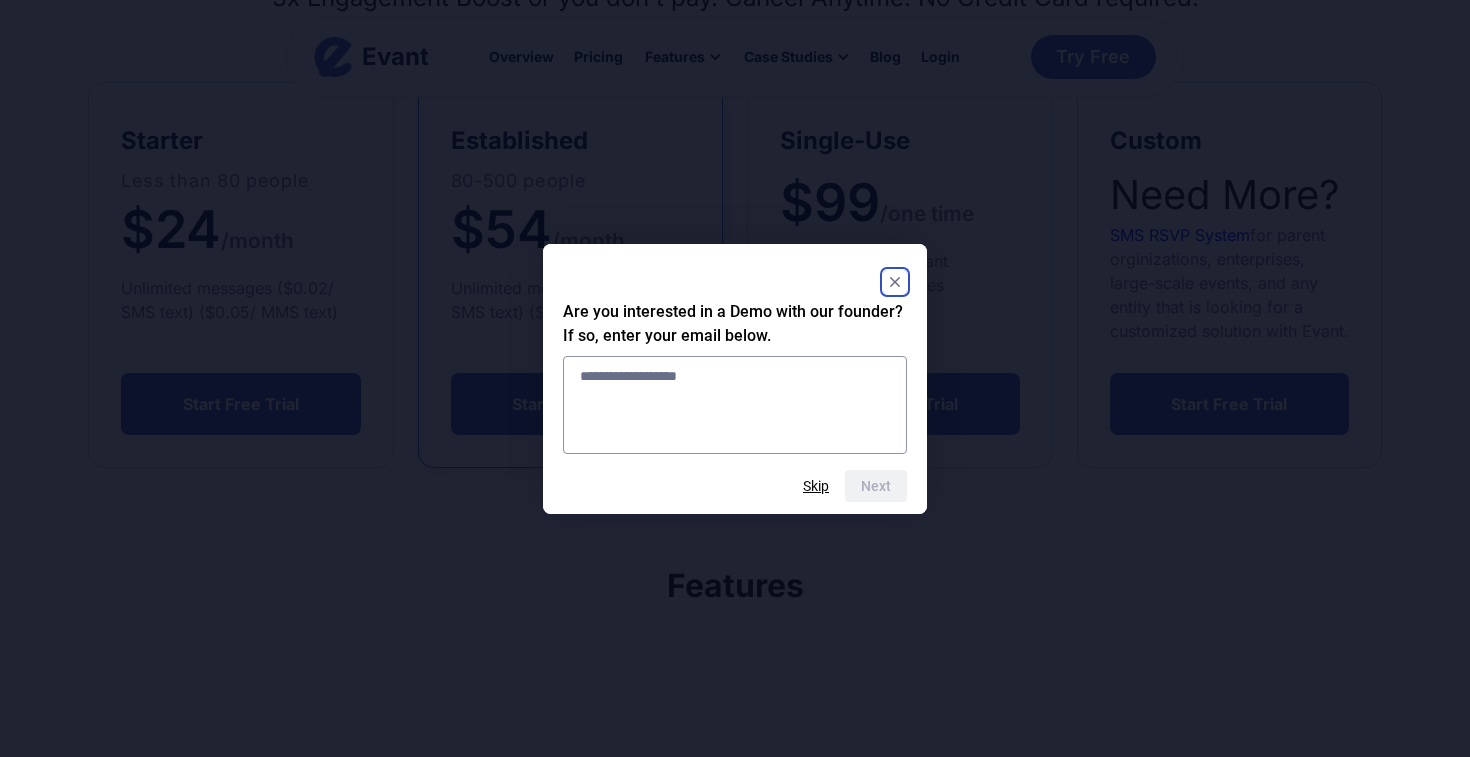click 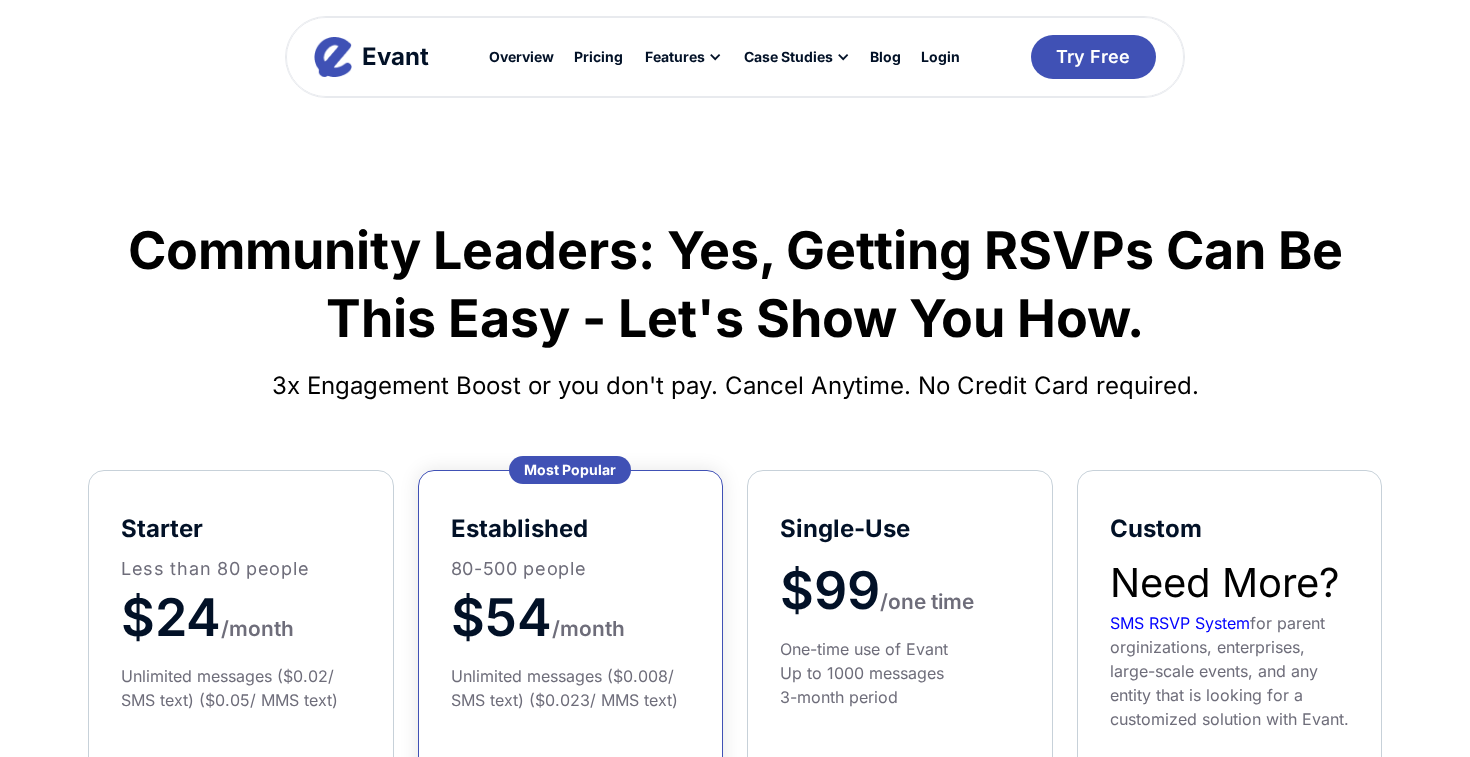 scroll, scrollTop: 0, scrollLeft: 0, axis: both 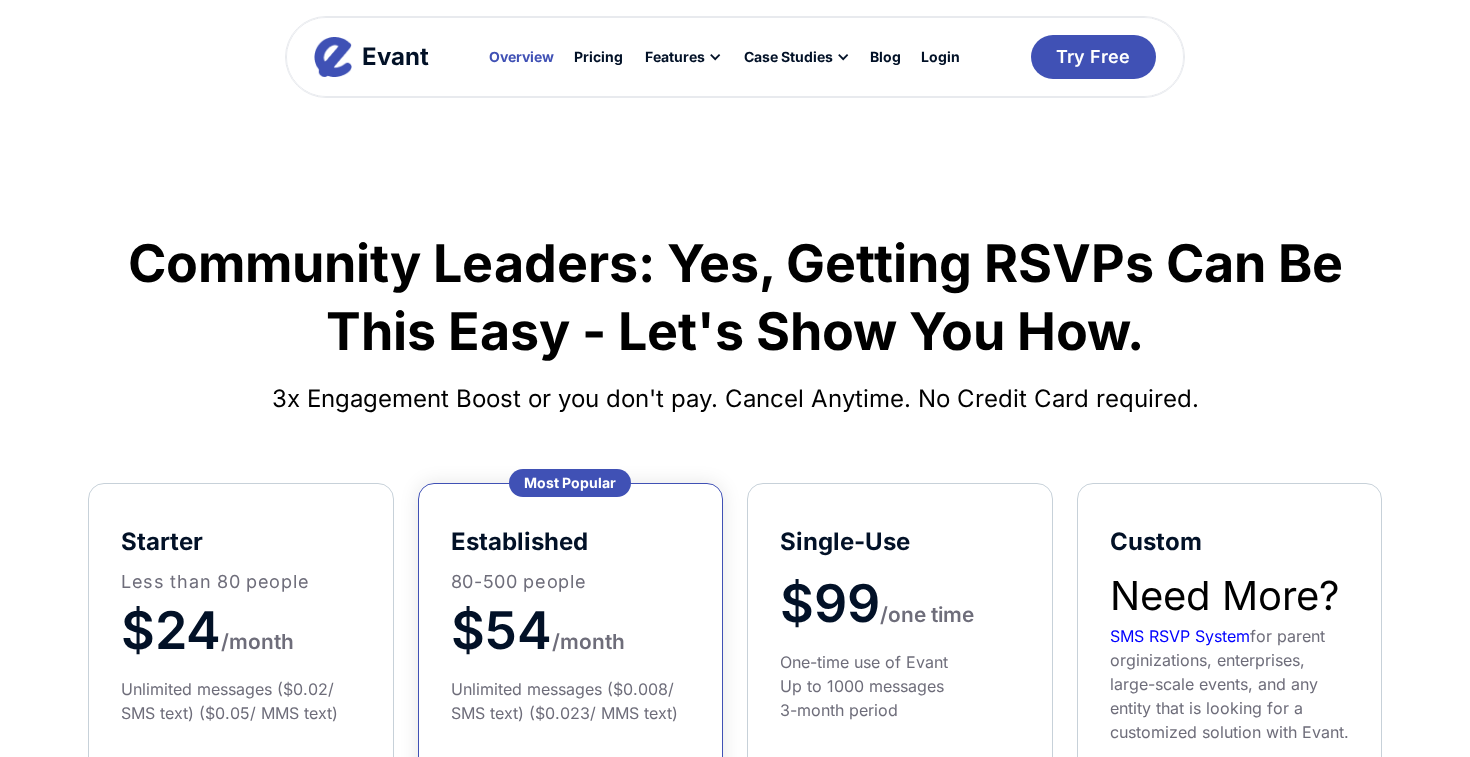 click on "Overview" at bounding box center [521, 57] 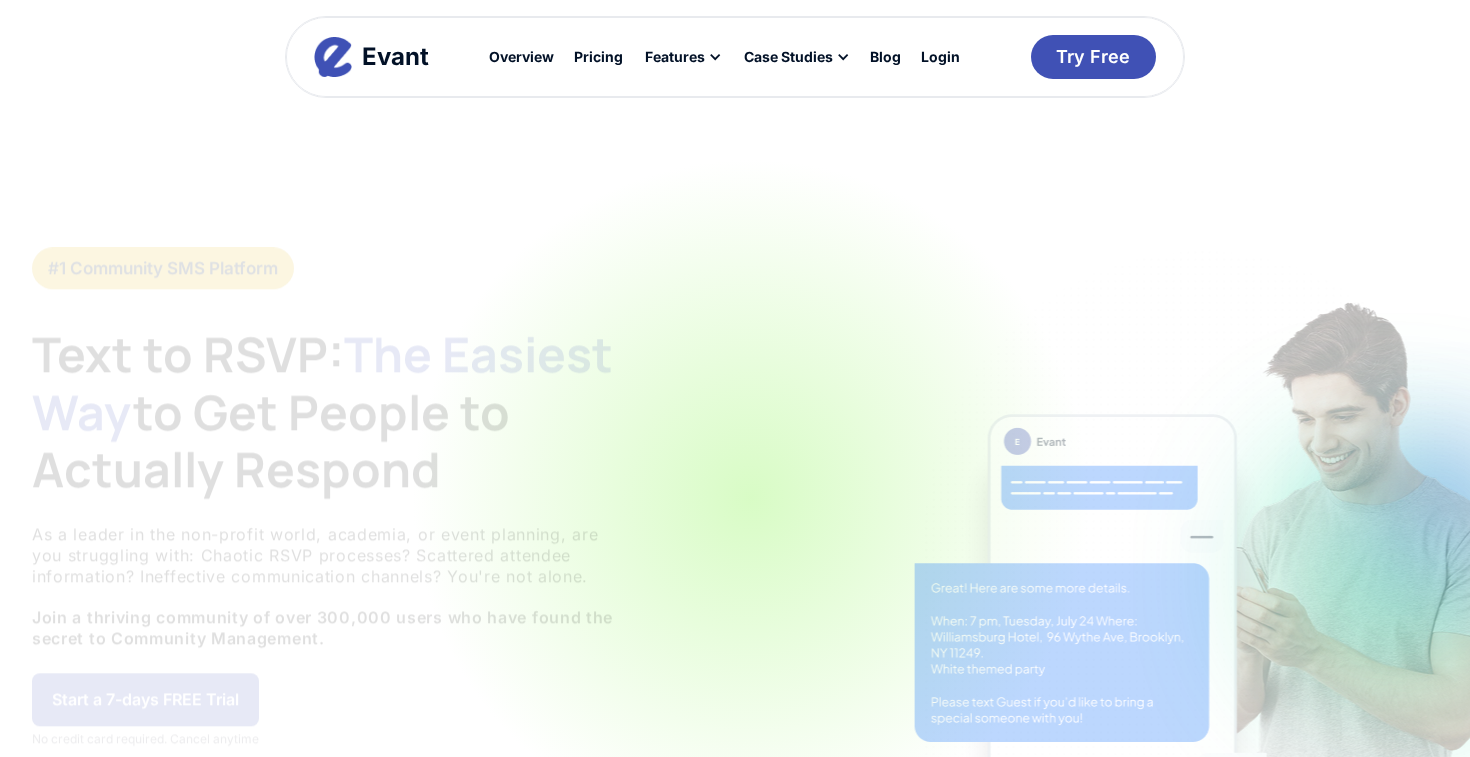 scroll, scrollTop: 0, scrollLeft: 0, axis: both 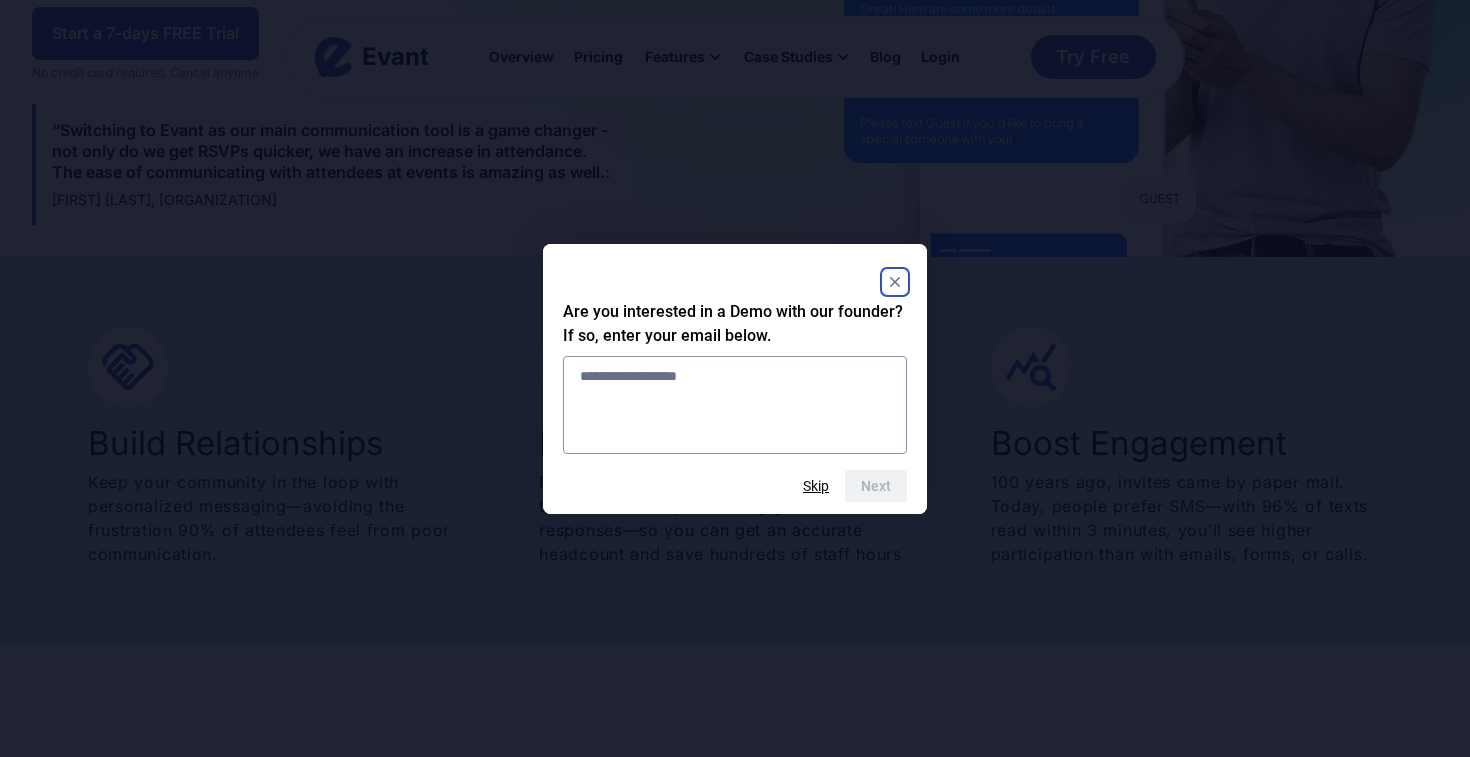 click on "Are you interested in a Demo with our founder?
If so, enter your email below.  Next Skip" at bounding box center [735, 379] 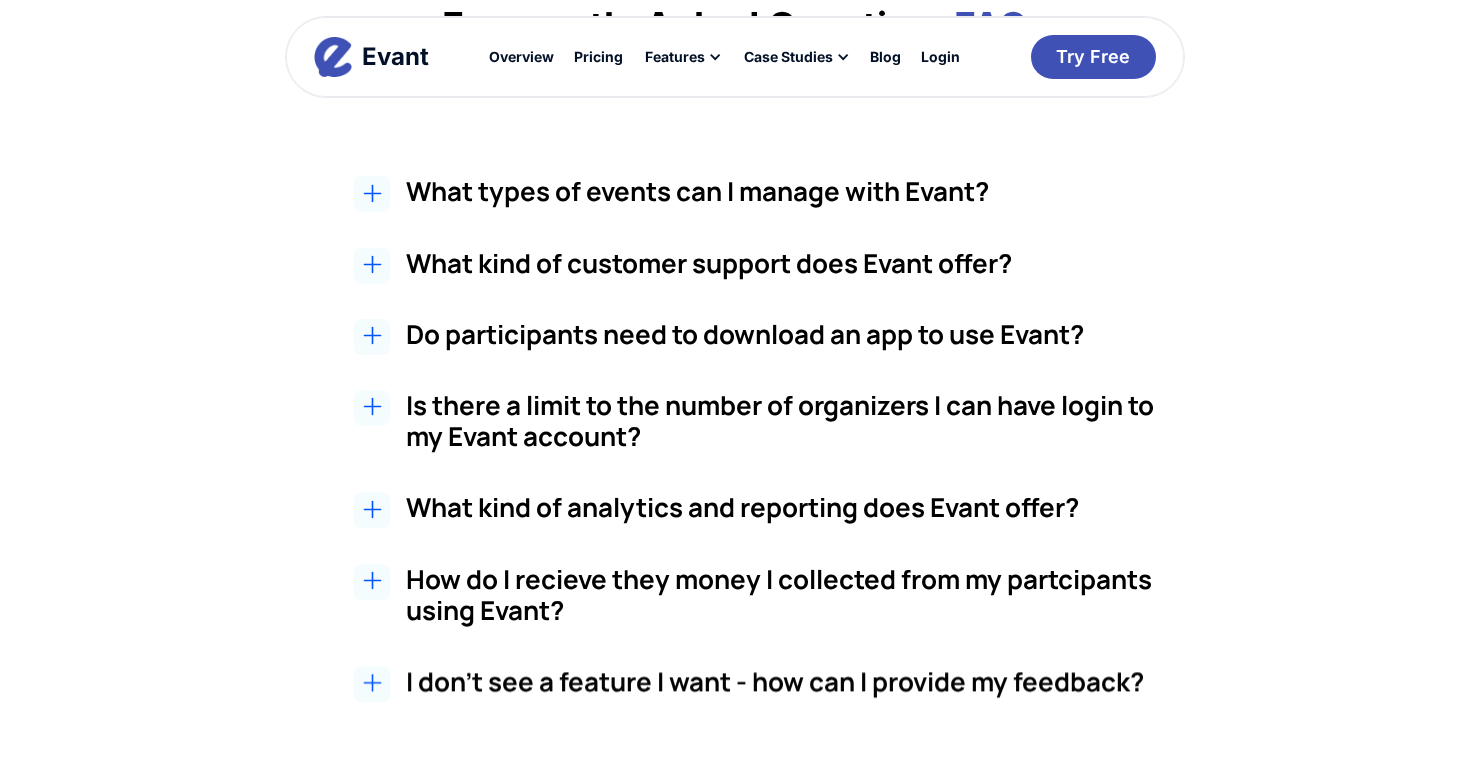 scroll, scrollTop: 3414, scrollLeft: 0, axis: vertical 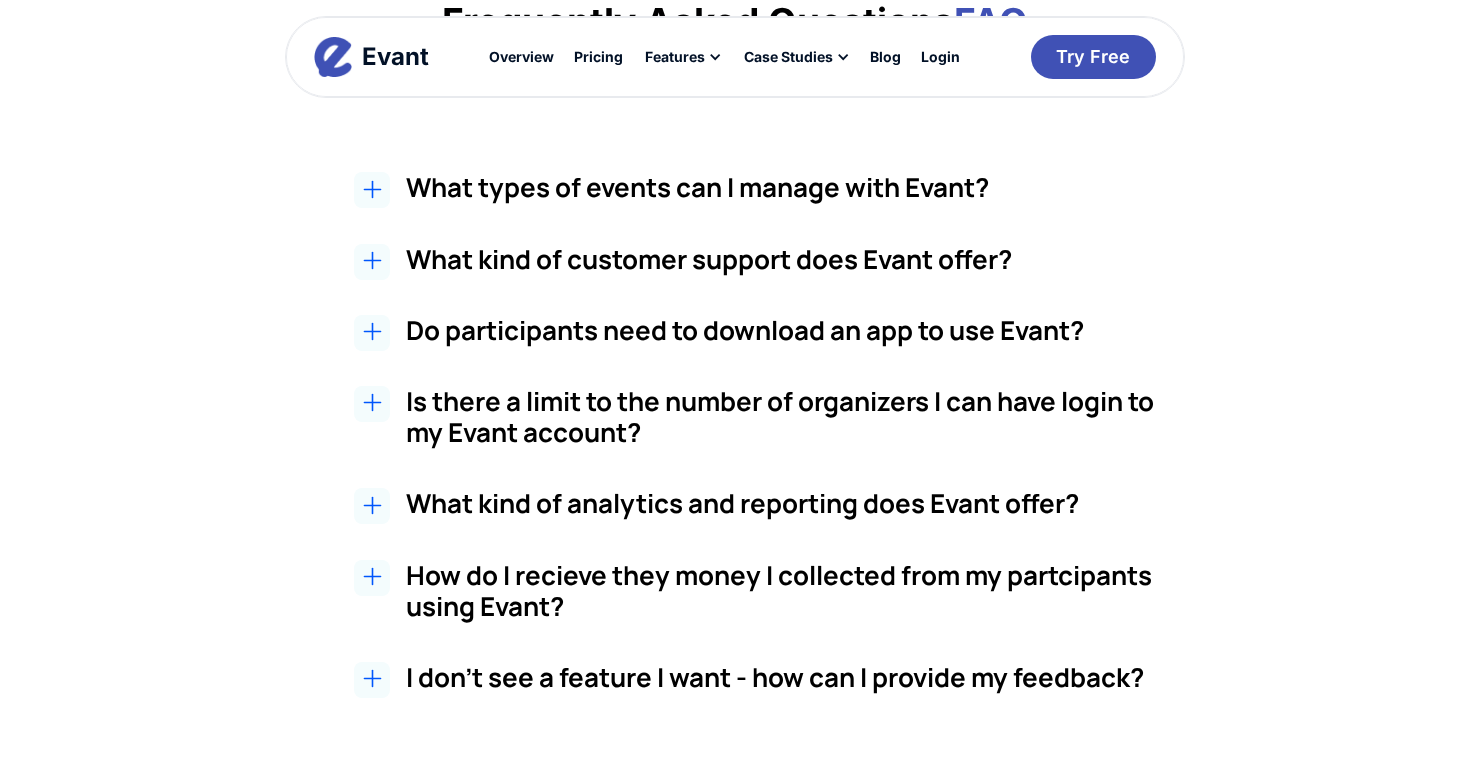 click on "Do participants need to download an app to use Evant?" at bounding box center [781, 330] 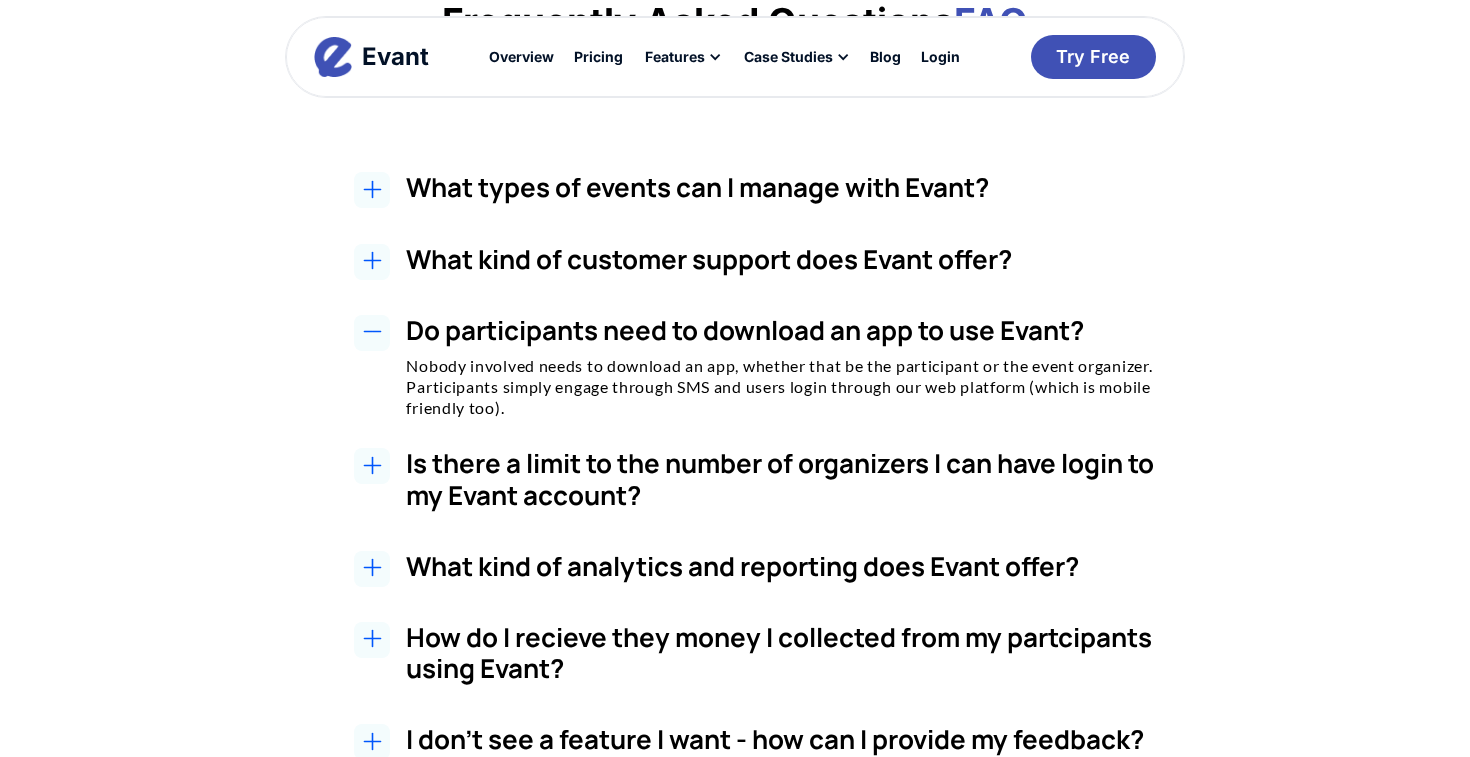 click on "Do participants need to download an app to use Evant?" at bounding box center (781, 330) 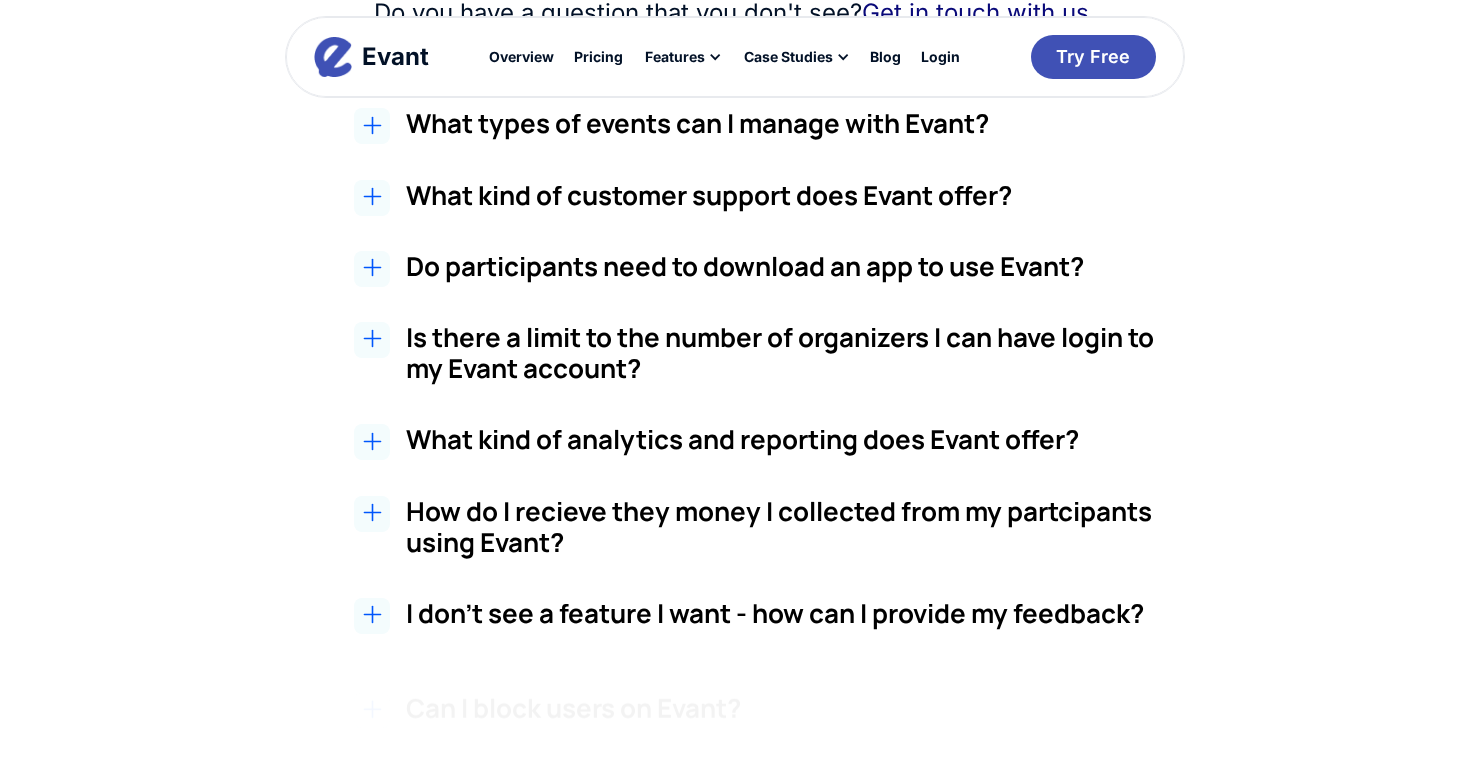 scroll, scrollTop: 3499, scrollLeft: 0, axis: vertical 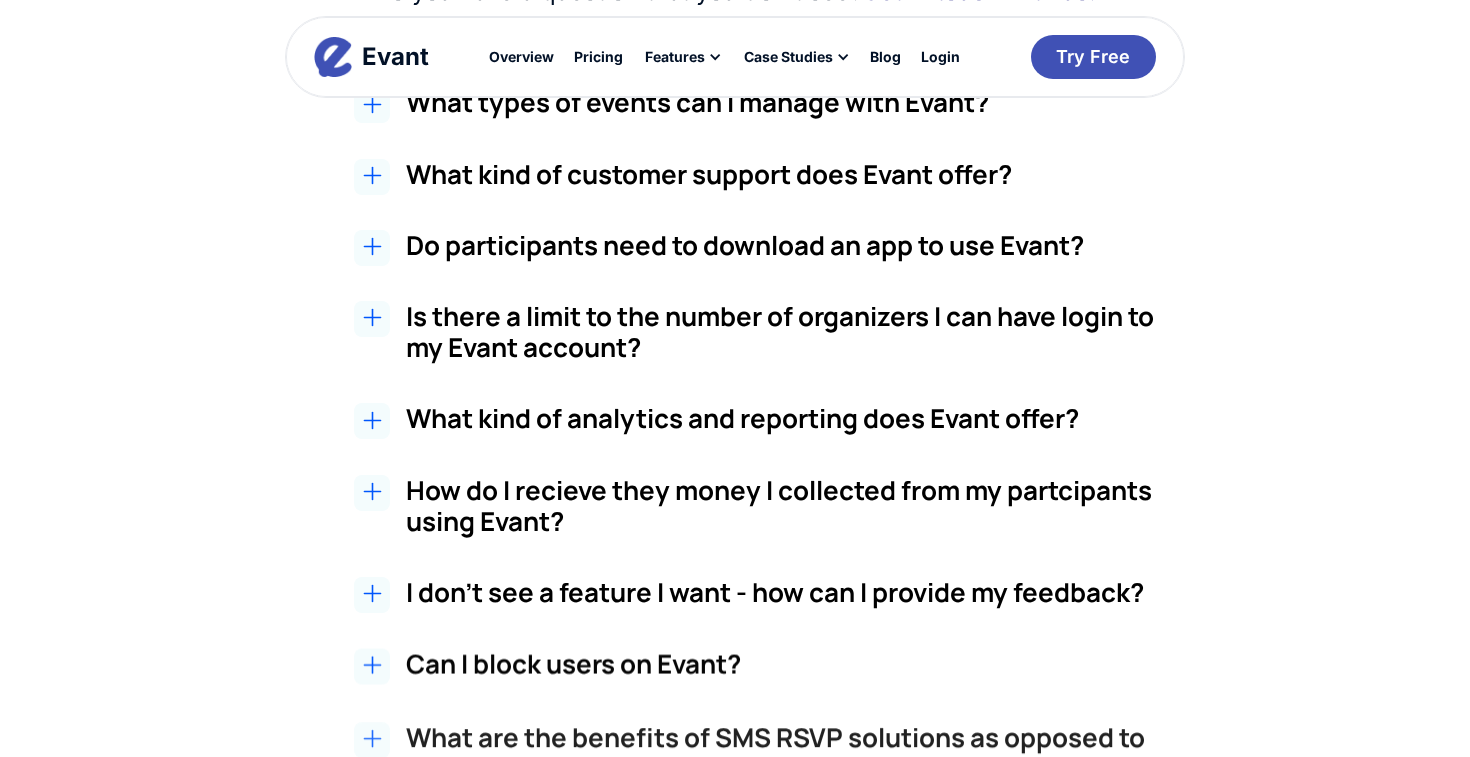 click on "What kind of analytics and reporting does Evant offer?" at bounding box center [781, 418] 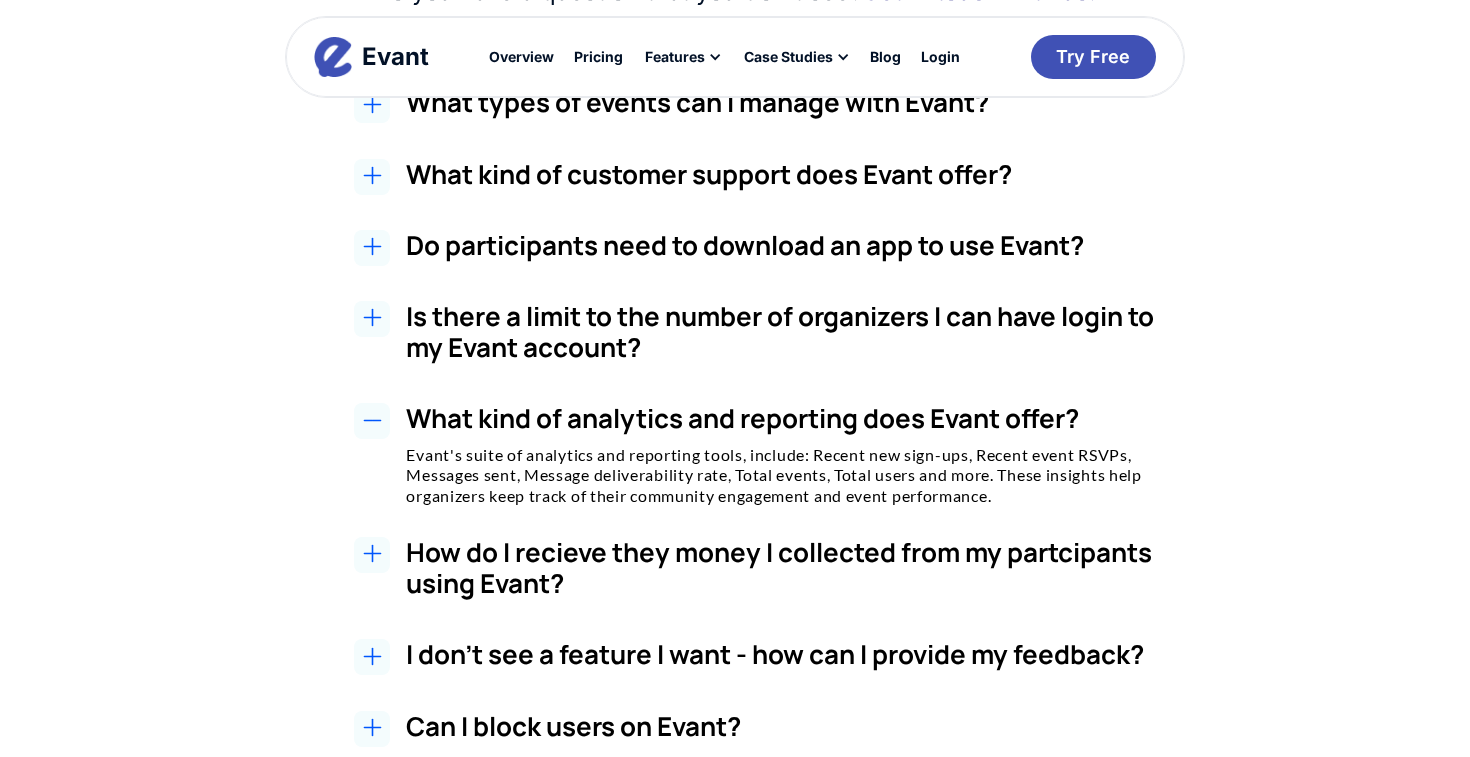 click on "What kind of analytics and reporting does Evant offer?" at bounding box center [781, 418] 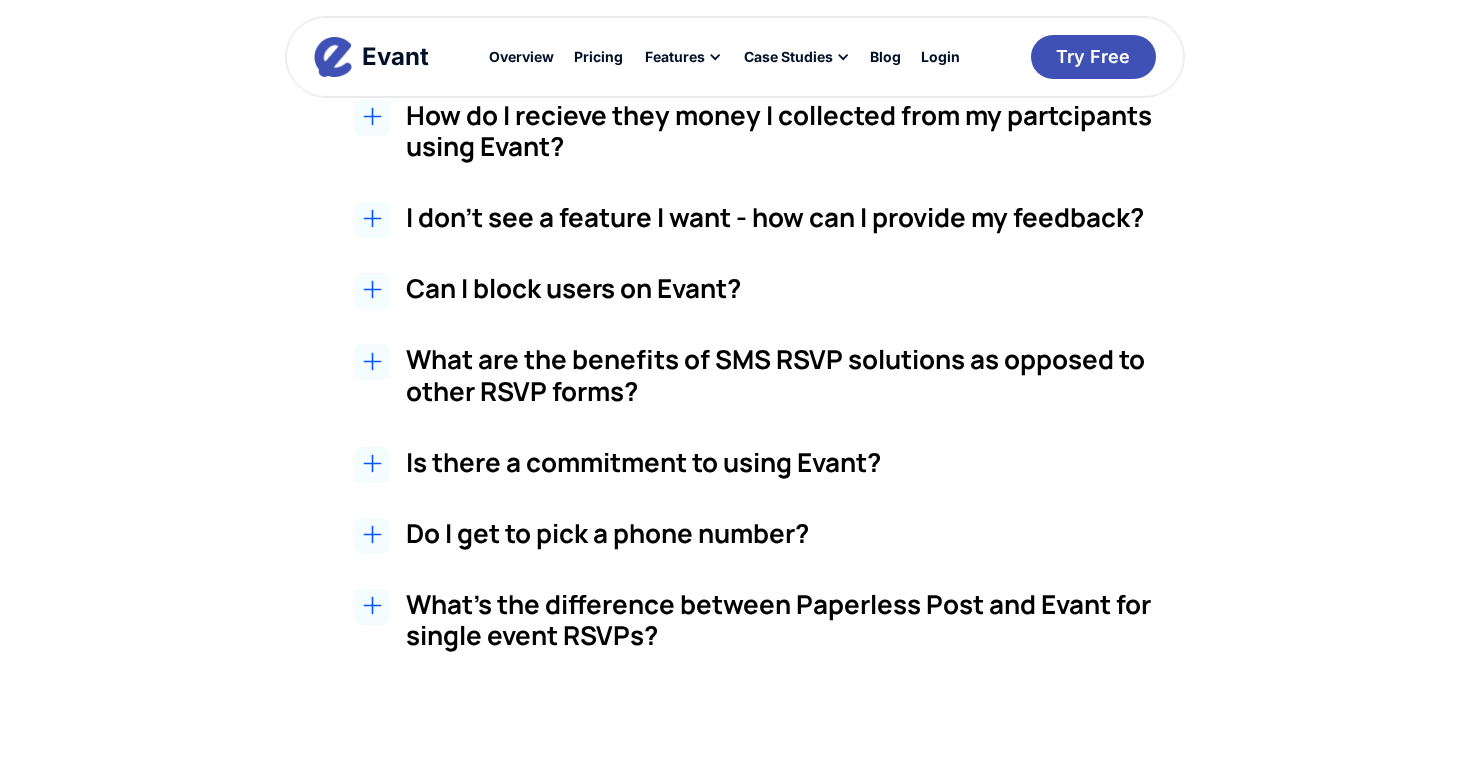 scroll, scrollTop: 3875, scrollLeft: 0, axis: vertical 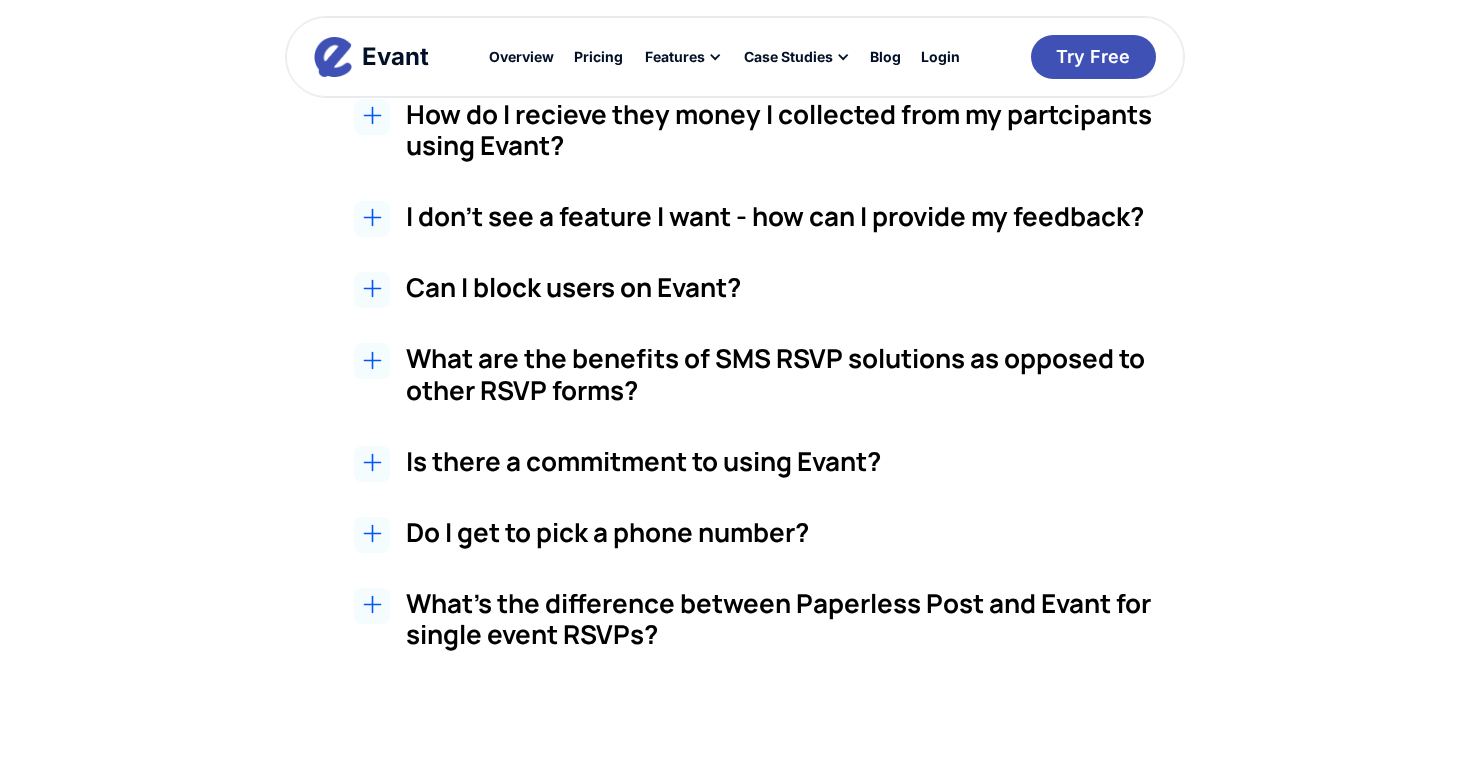 click on "What are the benefits of SMS RSVP solutions as opposed to other RSVP forms?" at bounding box center (781, 374) 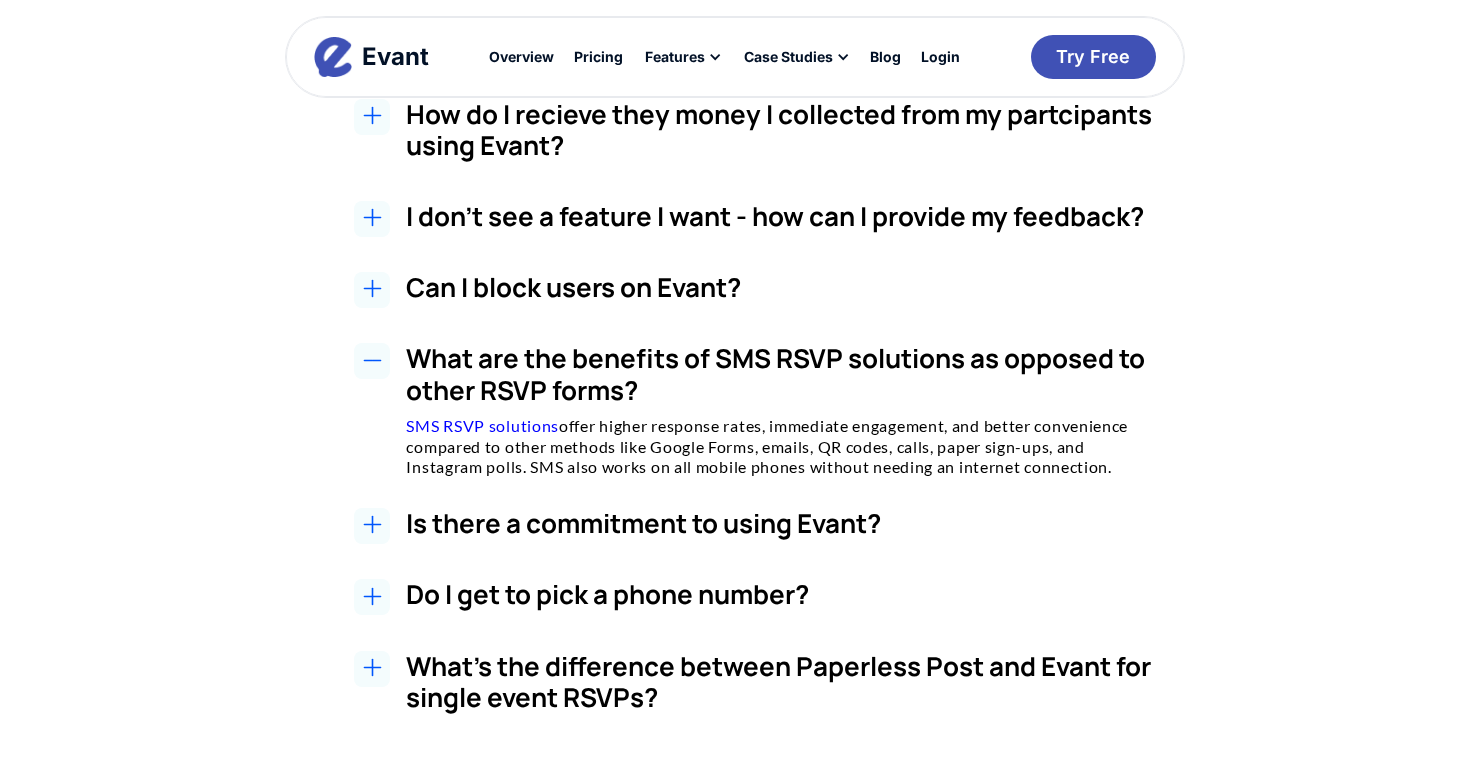 click on "What are the benefits of SMS RSVP solutions as opposed to other RSVP forms?" at bounding box center [781, 374] 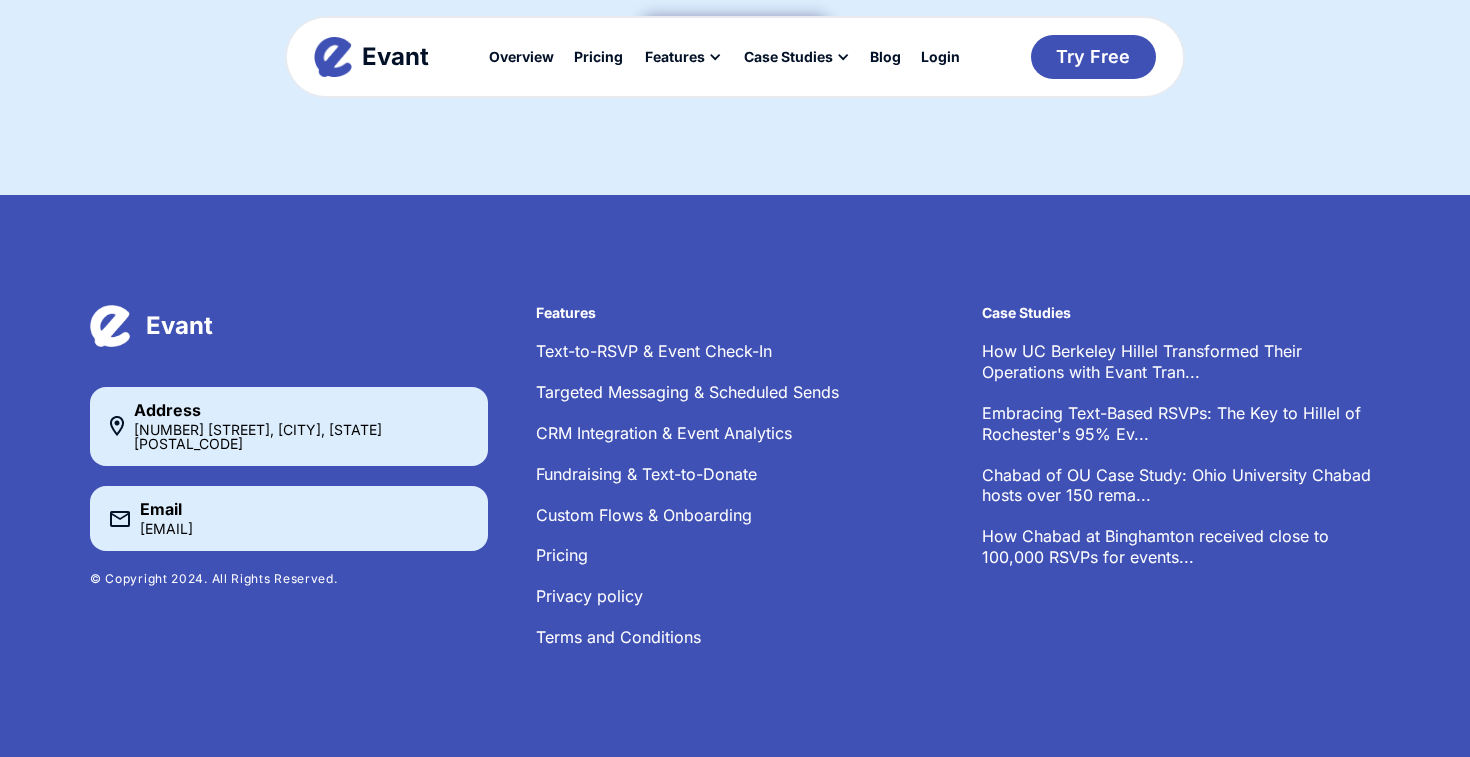 scroll, scrollTop: 5644, scrollLeft: 0, axis: vertical 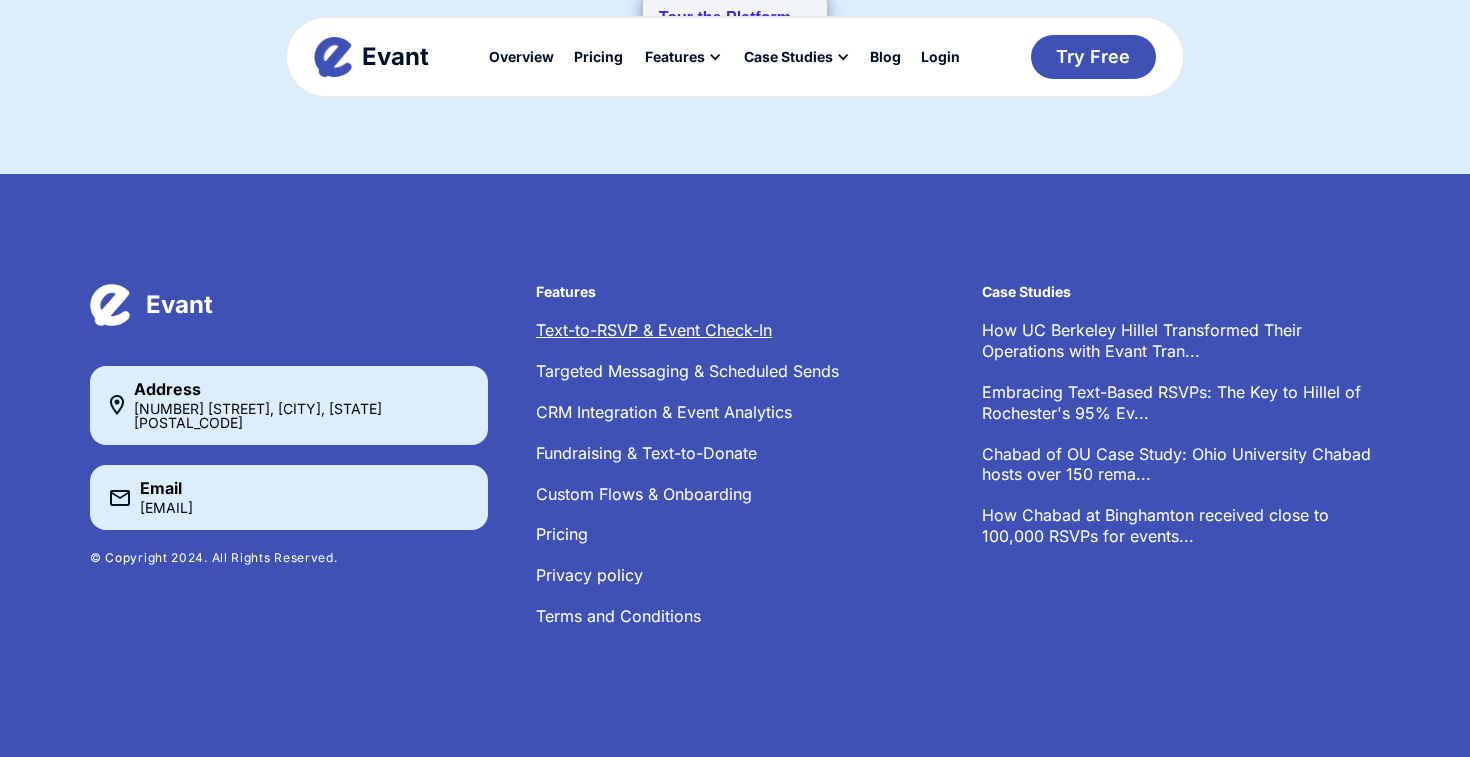 click on "Text-to-RSVP & Event Check-In" at bounding box center [654, 330] 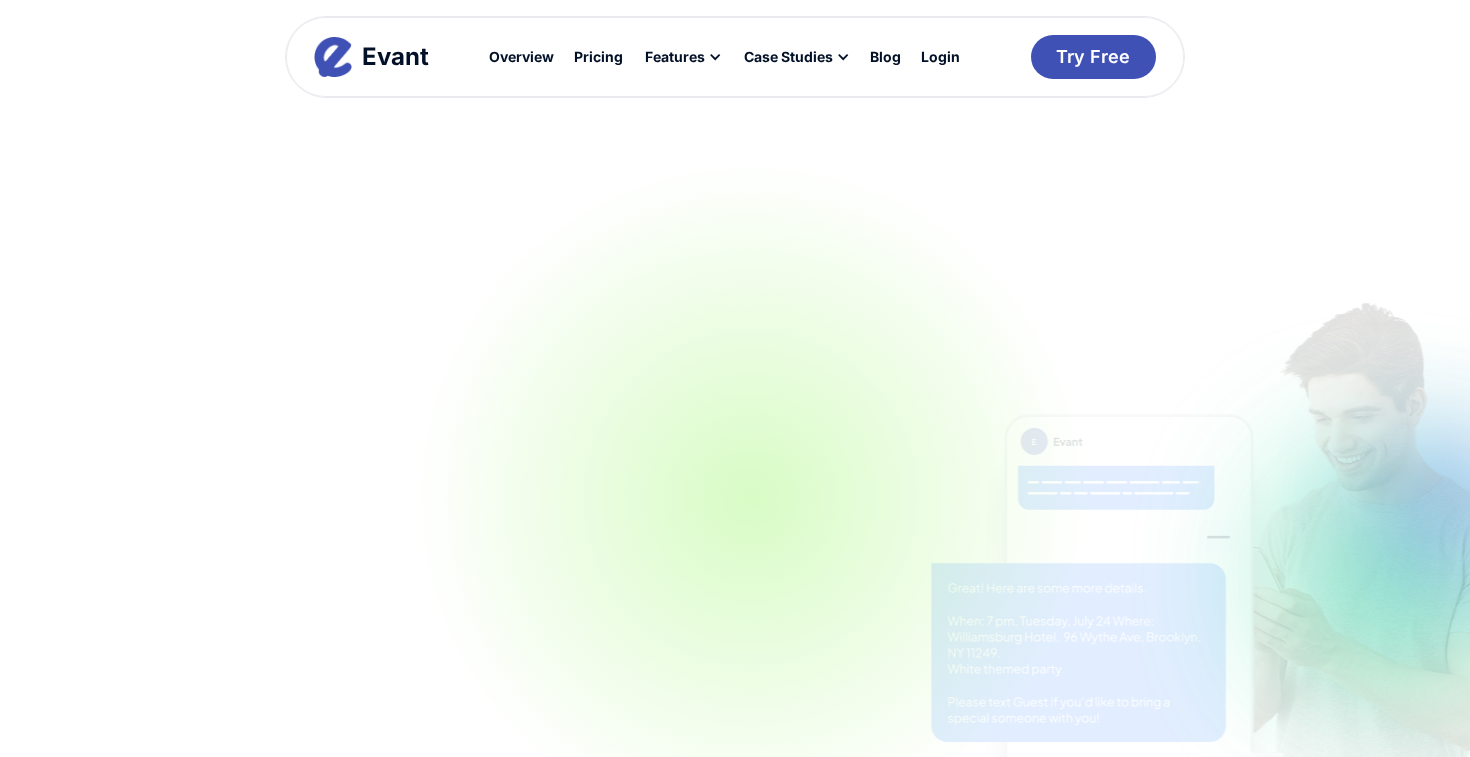 scroll, scrollTop: 0, scrollLeft: 0, axis: both 